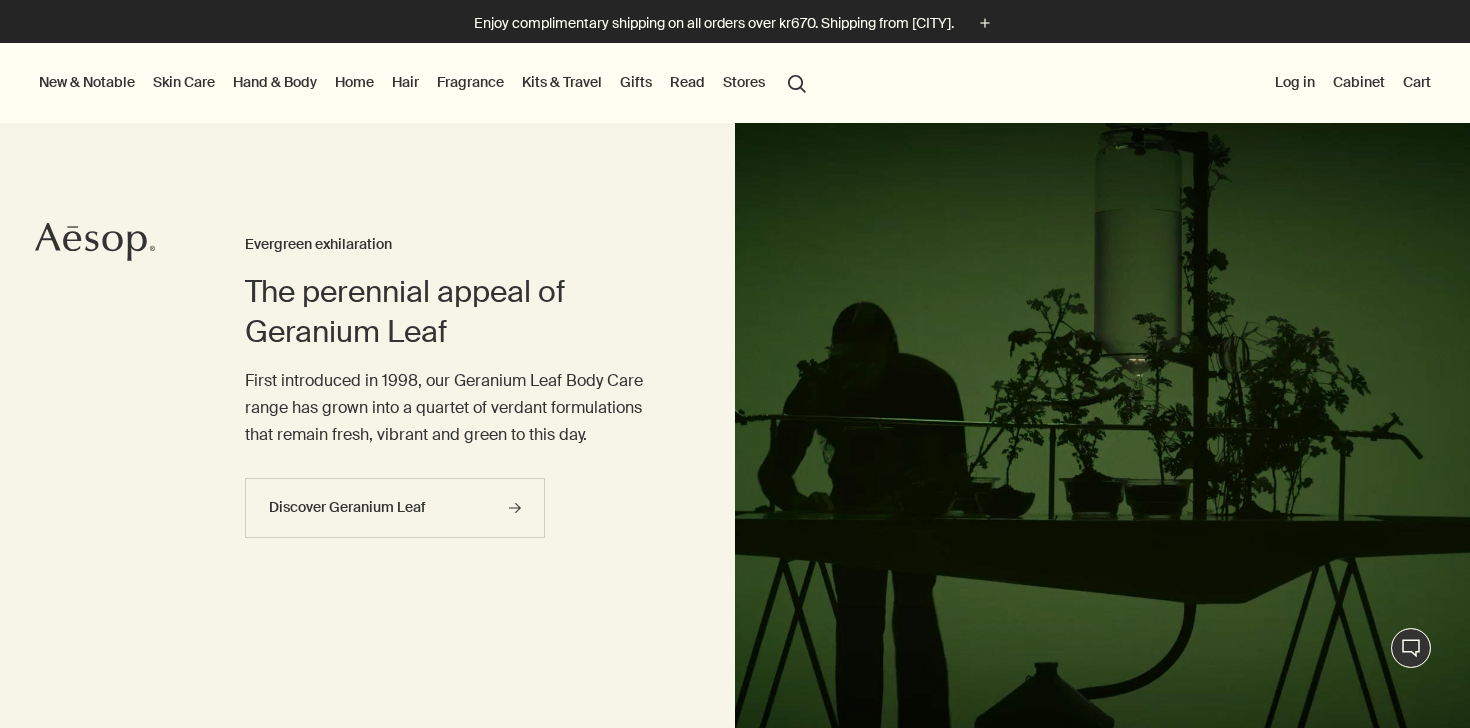 scroll, scrollTop: 0, scrollLeft: 0, axis: both 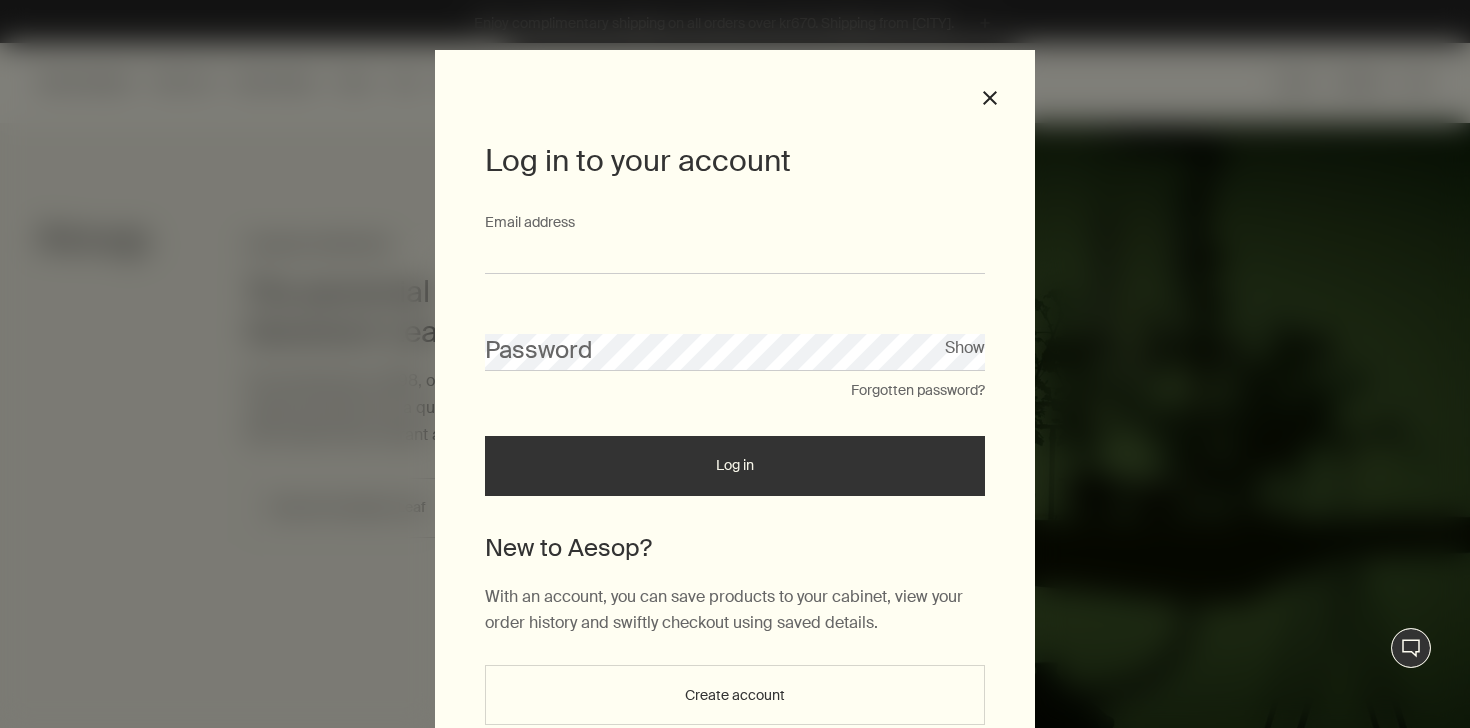 type on "**********" 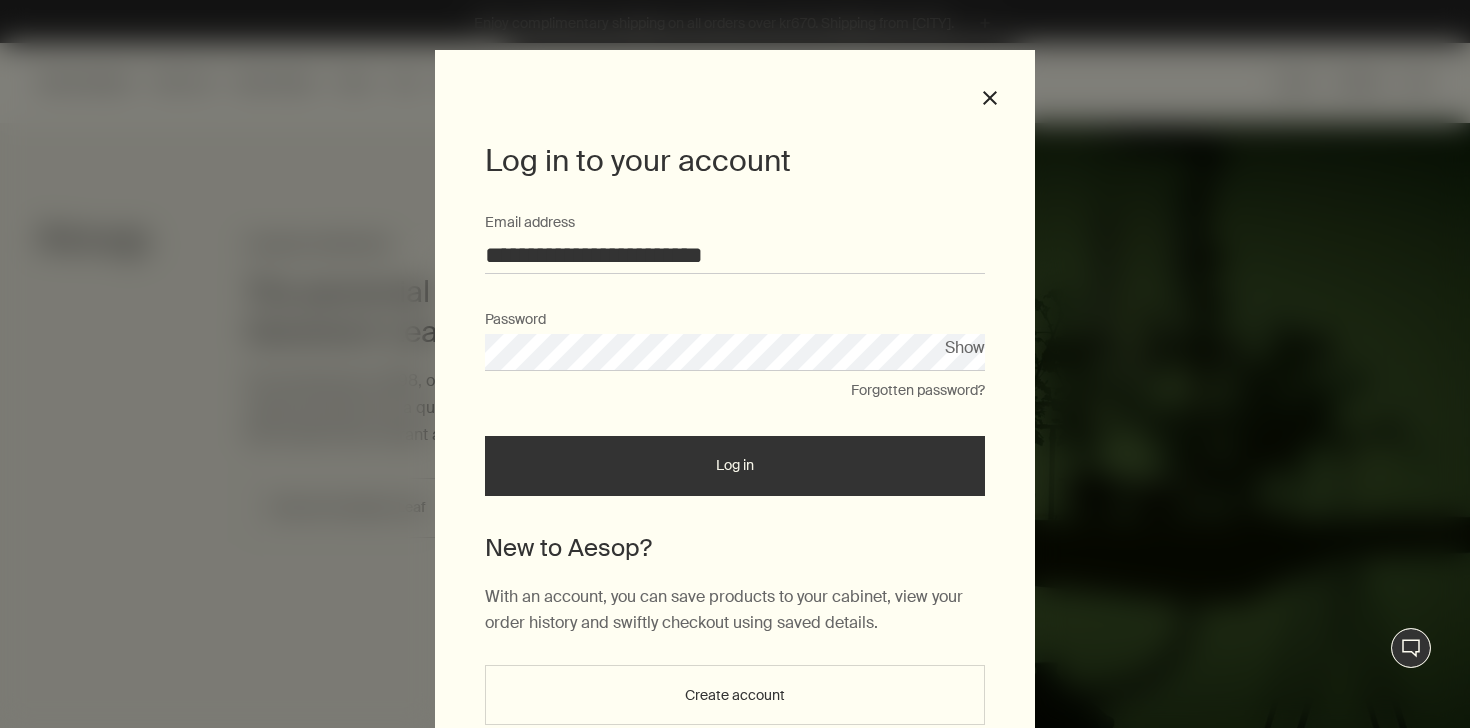 click on "Log in" at bounding box center (735, 466) 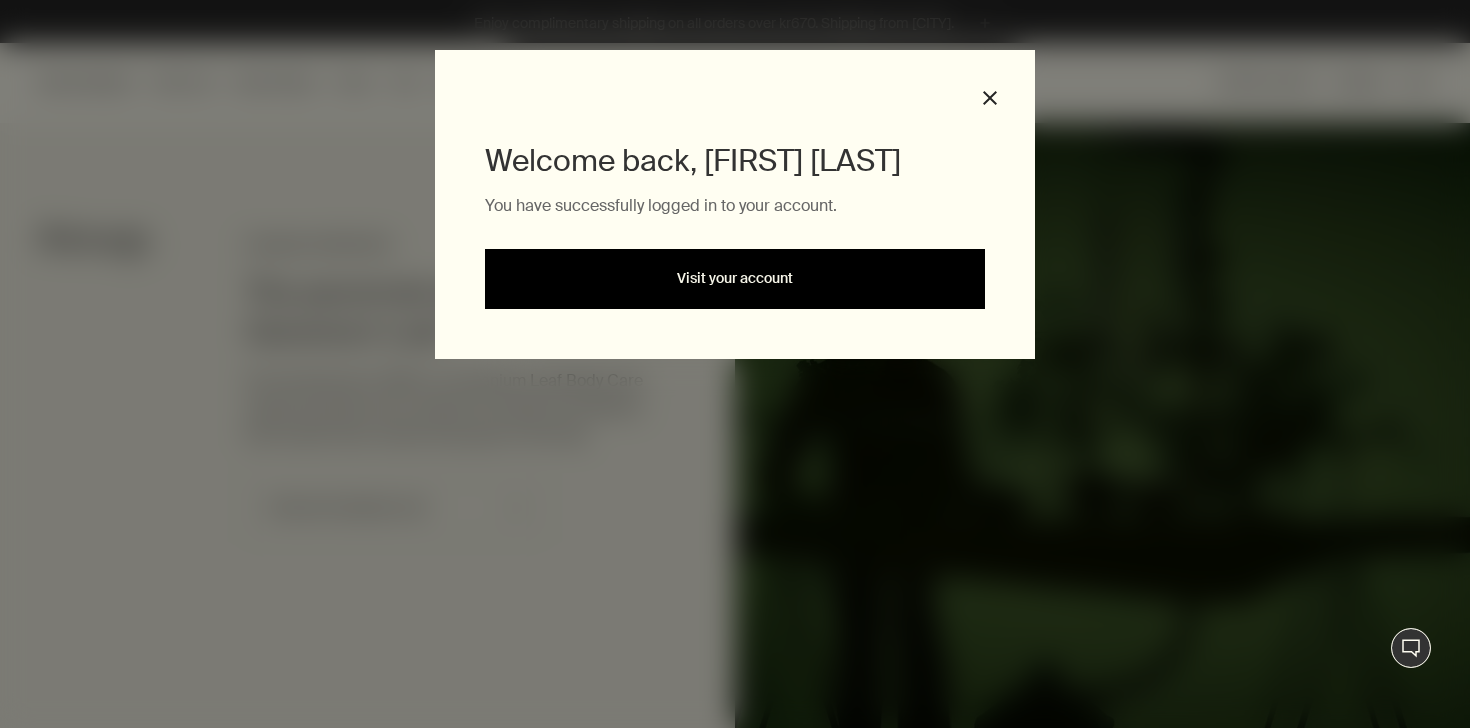 click on "Visit your account" at bounding box center [735, 279] 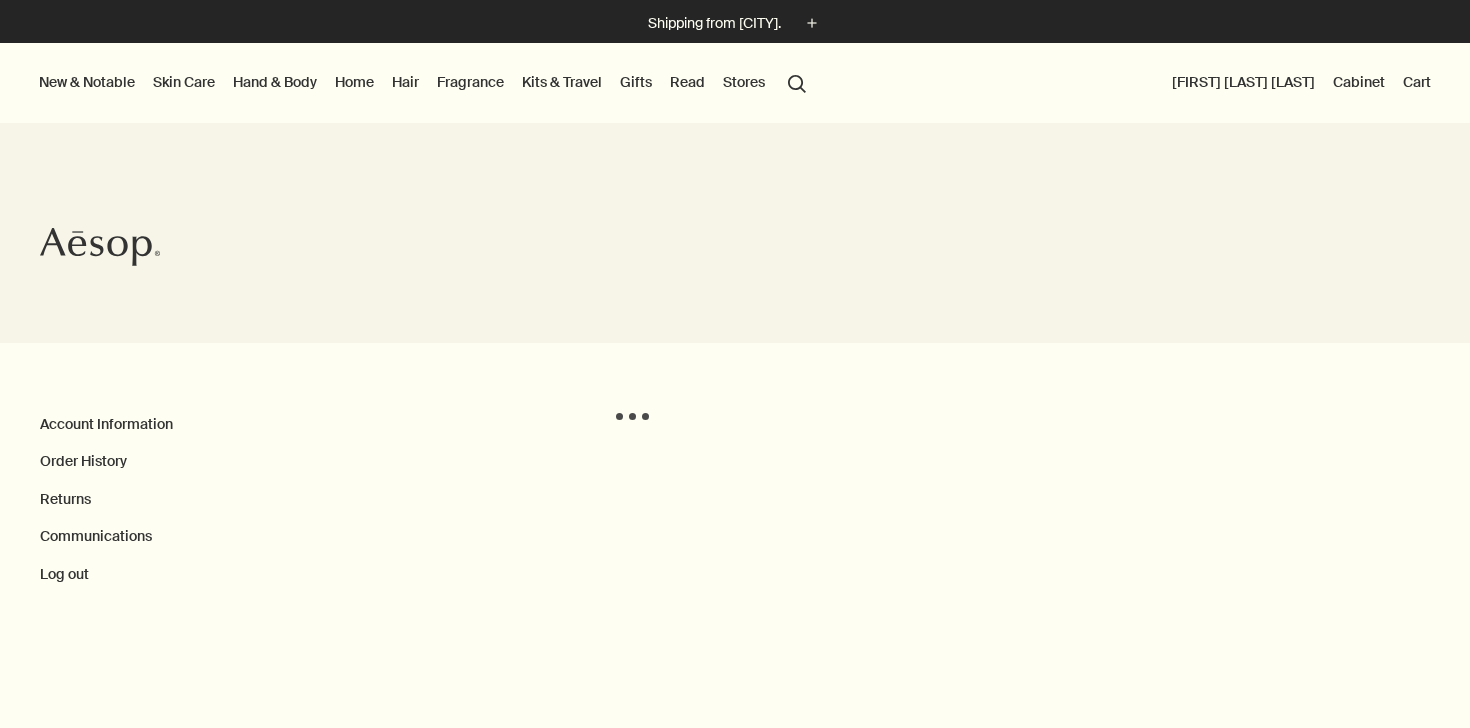 scroll, scrollTop: 0, scrollLeft: 0, axis: both 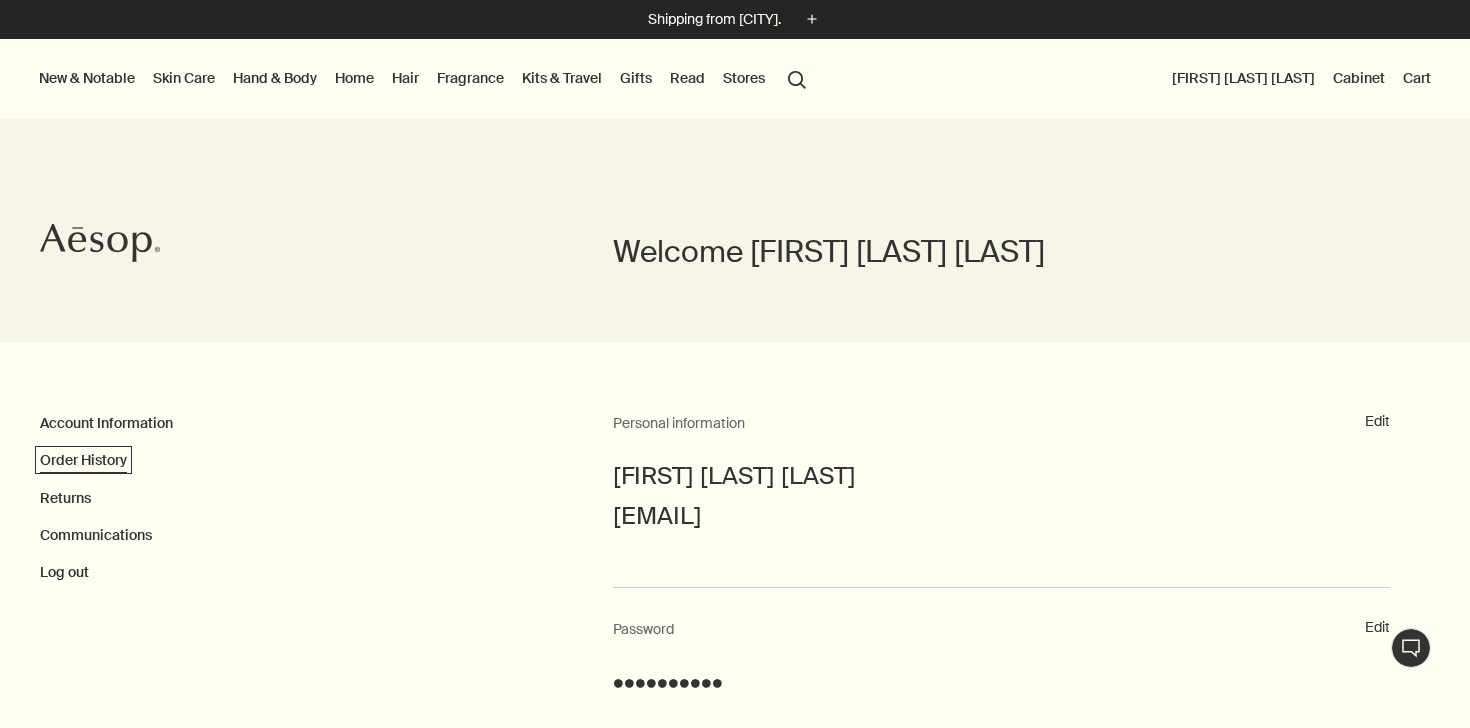 click on "Order History" at bounding box center [83, 460] 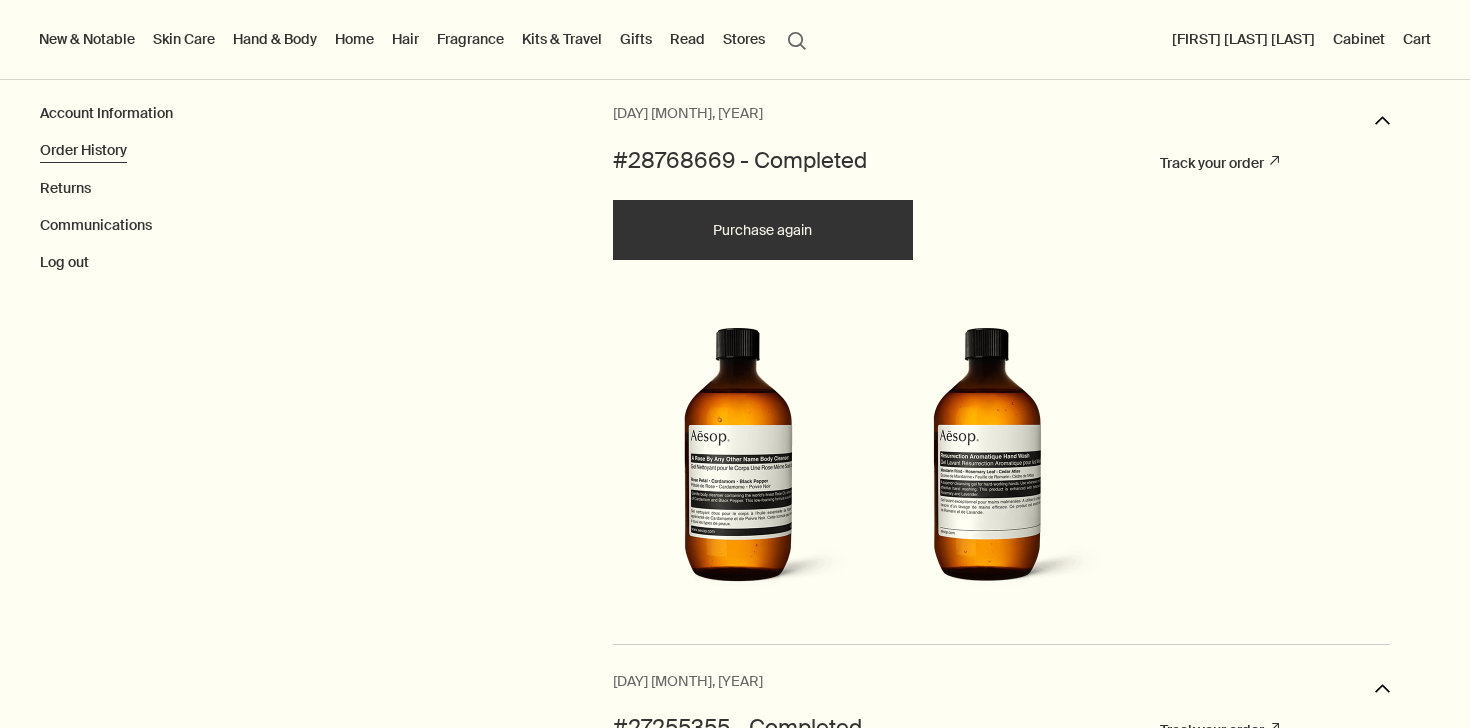scroll, scrollTop: 0, scrollLeft: 0, axis: both 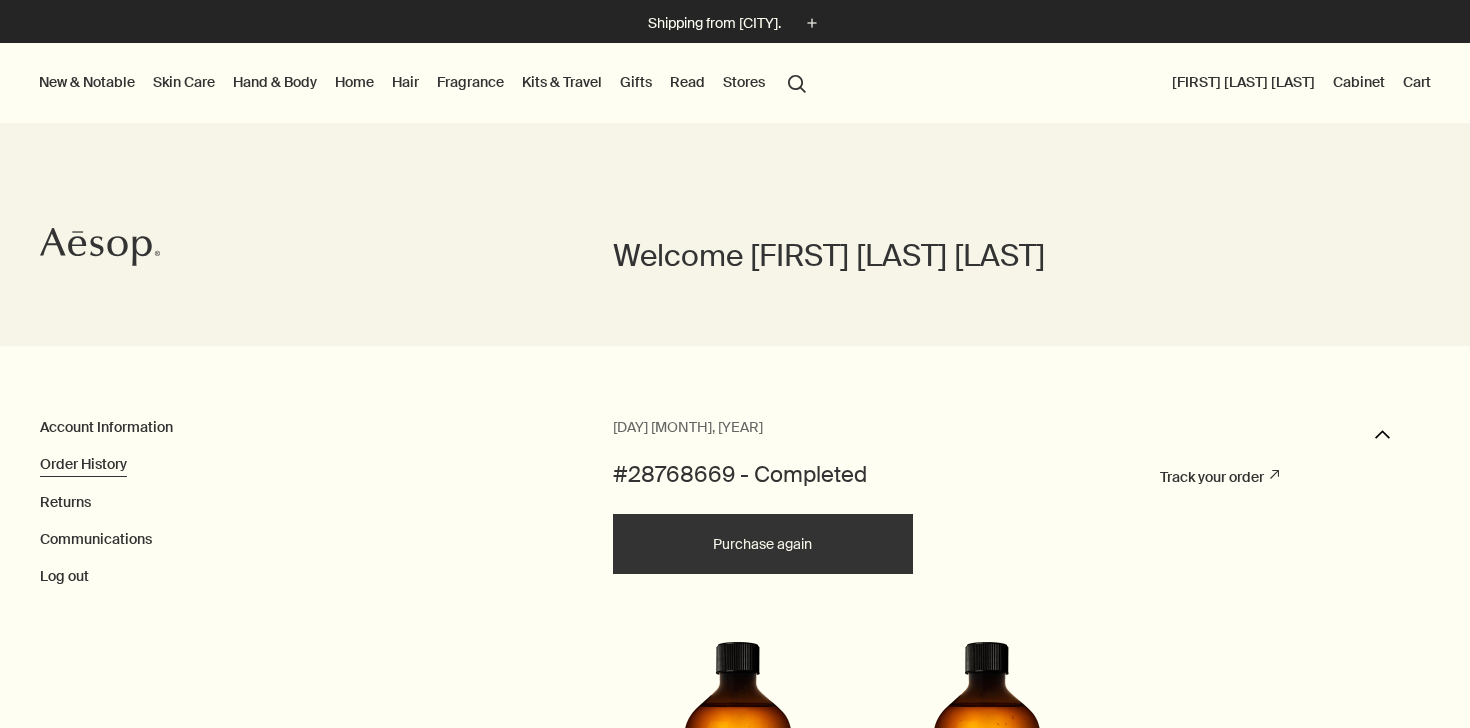 click on "Aesop" 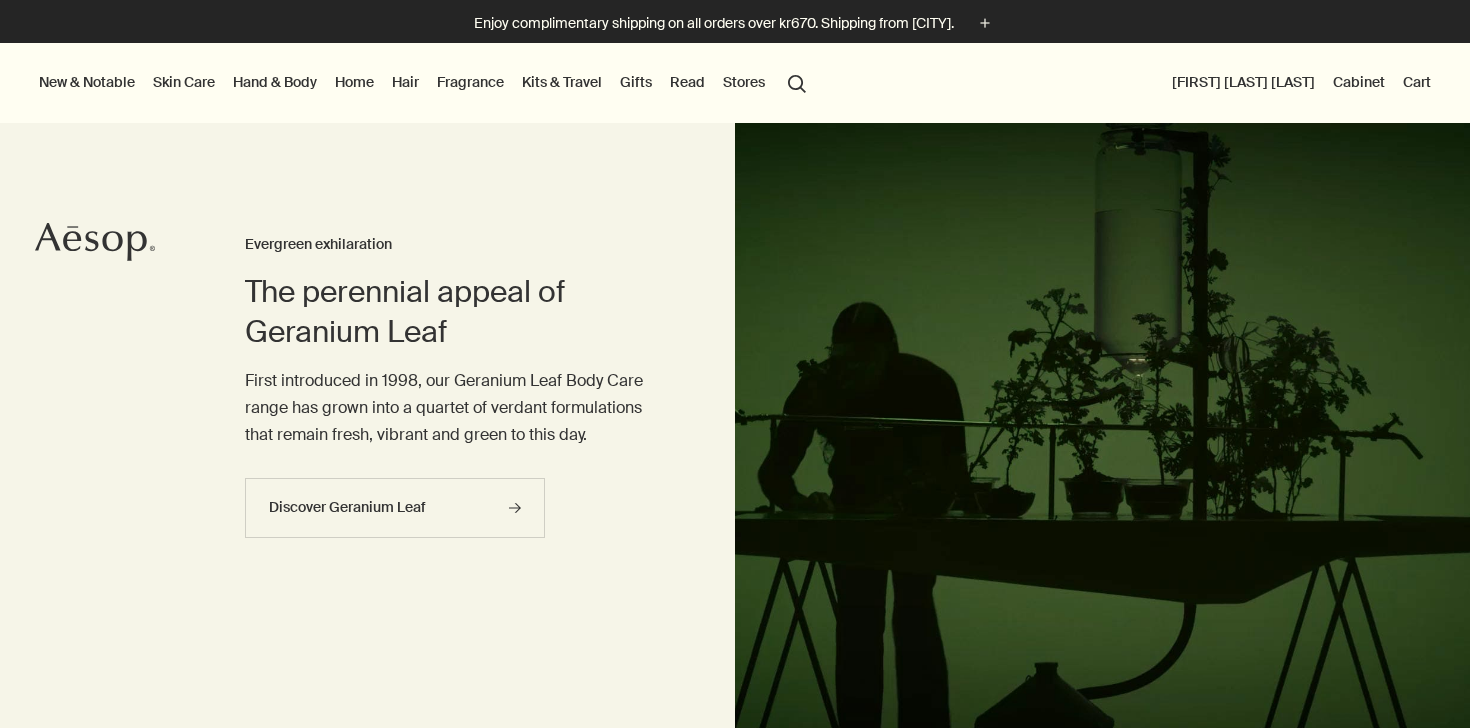 scroll, scrollTop: 0, scrollLeft: 0, axis: both 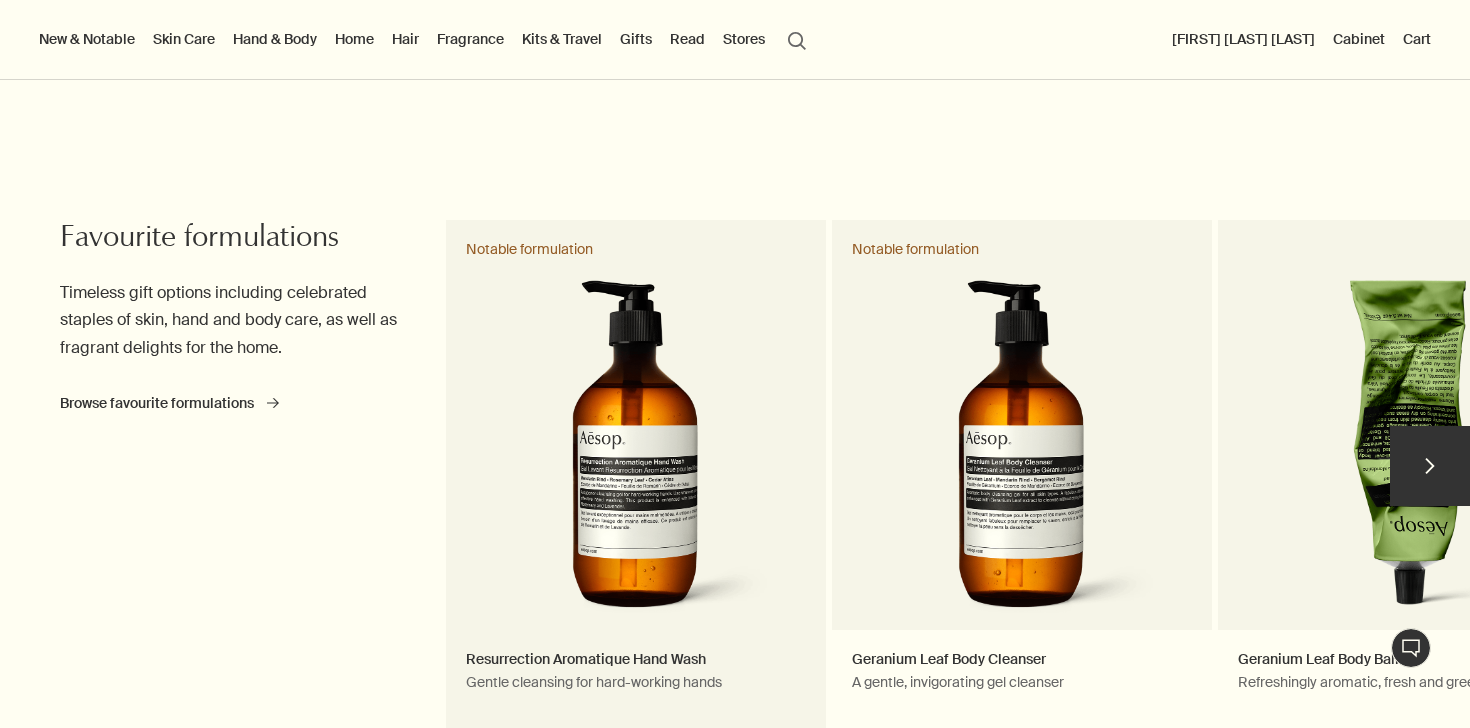 click on "Resurrection Aromatique Hand Wash Gentle cleansing for hard-working hands Notable formulation" at bounding box center [636, 475] 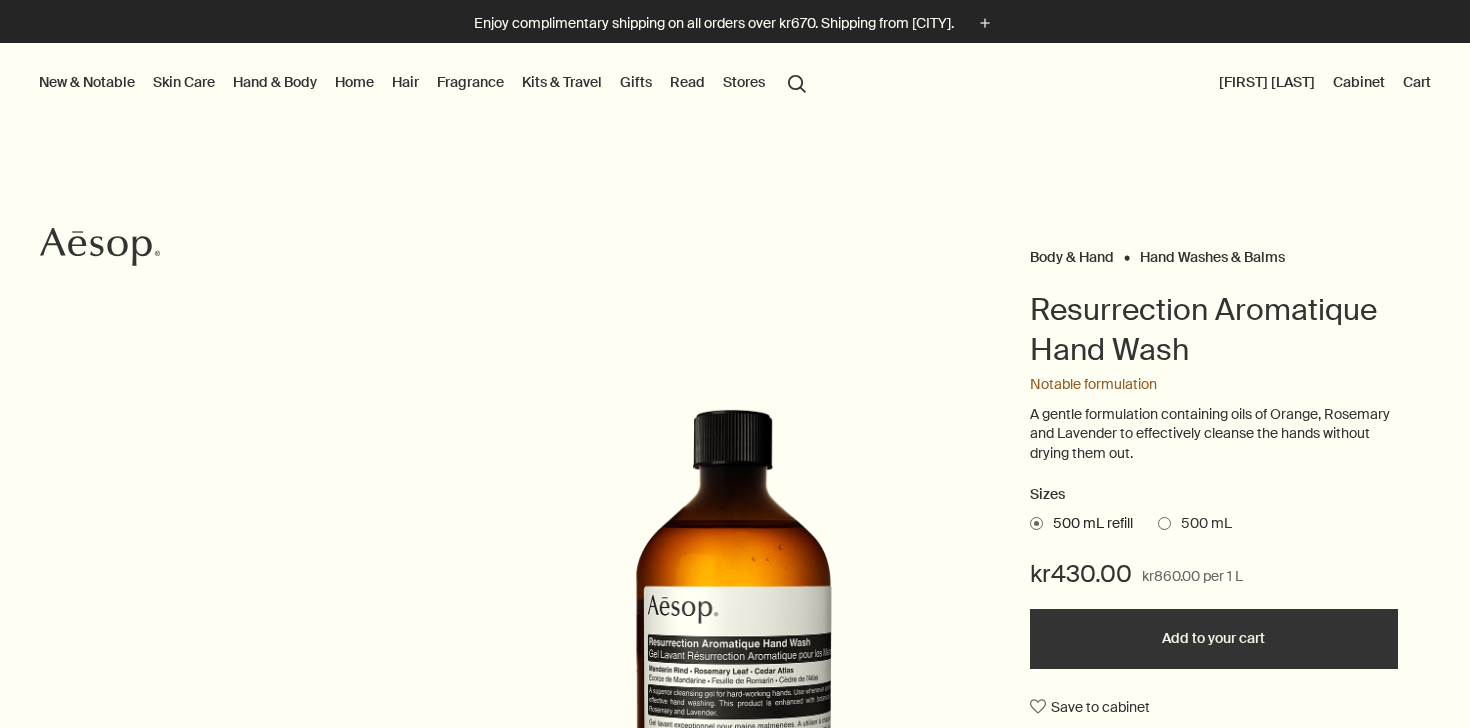 scroll, scrollTop: 0, scrollLeft: 0, axis: both 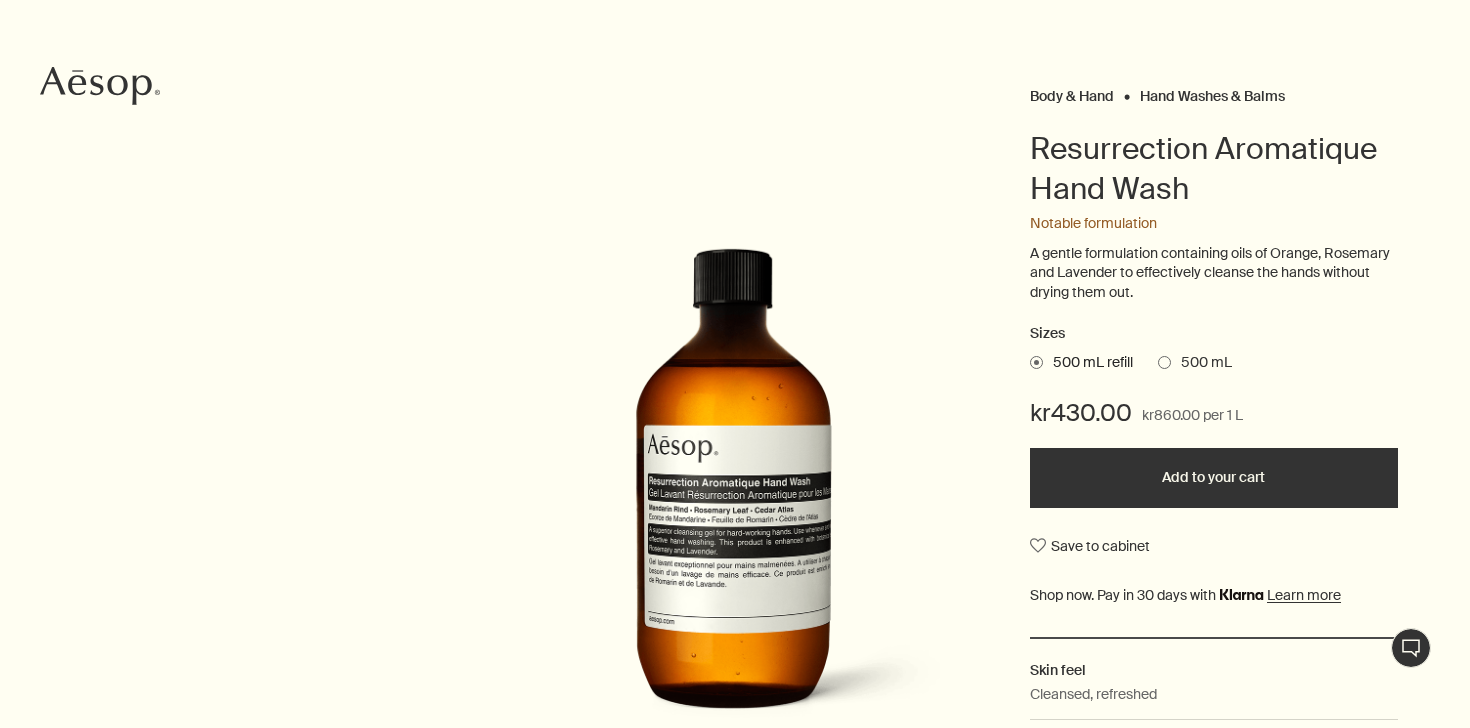 click at bounding box center [1164, 362] 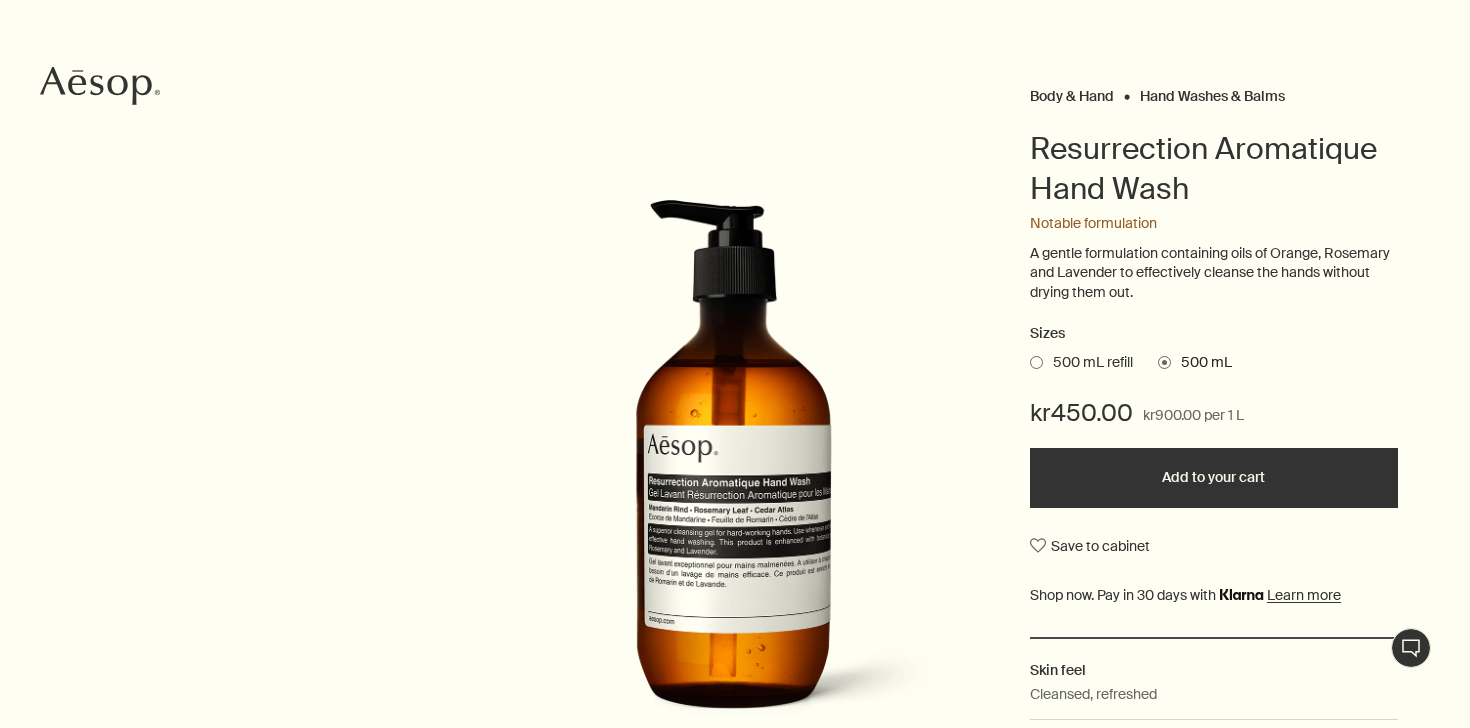 click on "Add to your cart" at bounding box center [1214, 478] 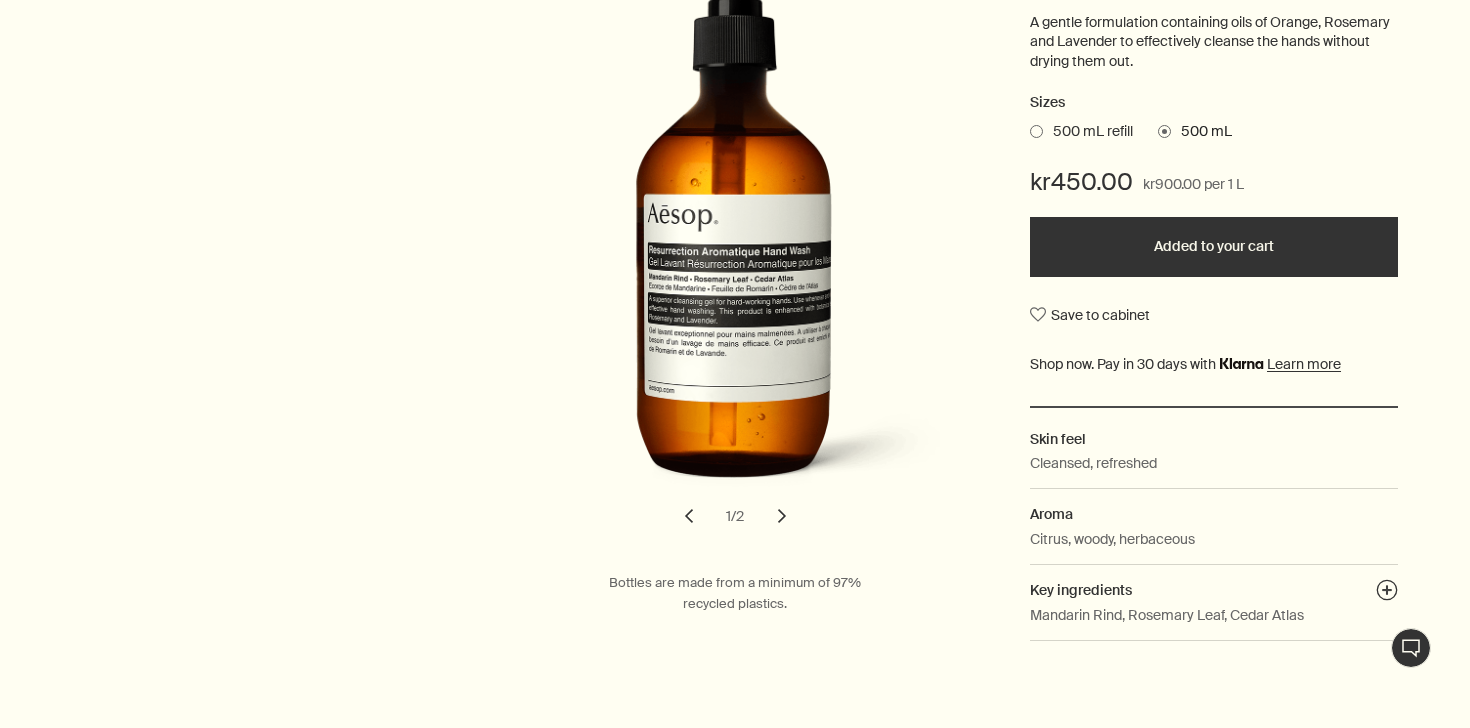 scroll, scrollTop: 0, scrollLeft: 0, axis: both 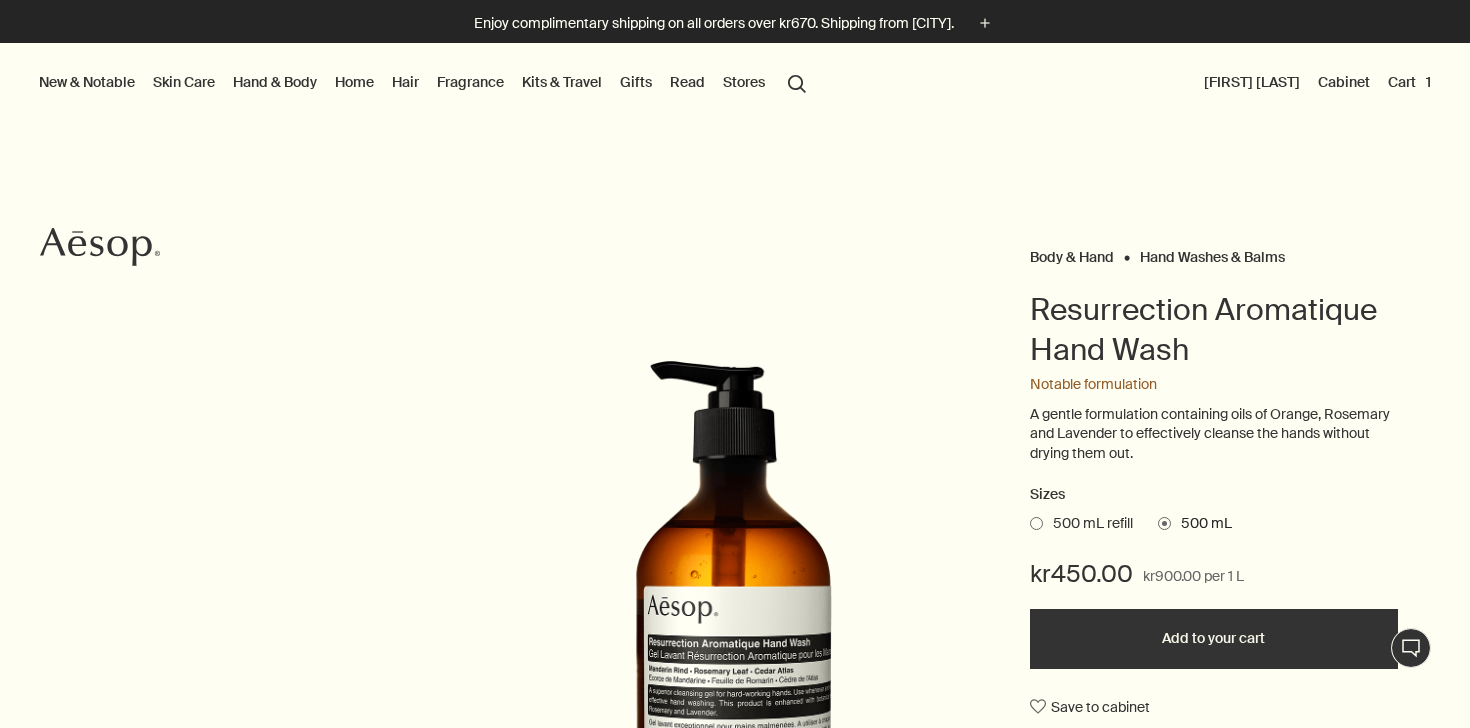 click on "Hand & Body" at bounding box center [275, 82] 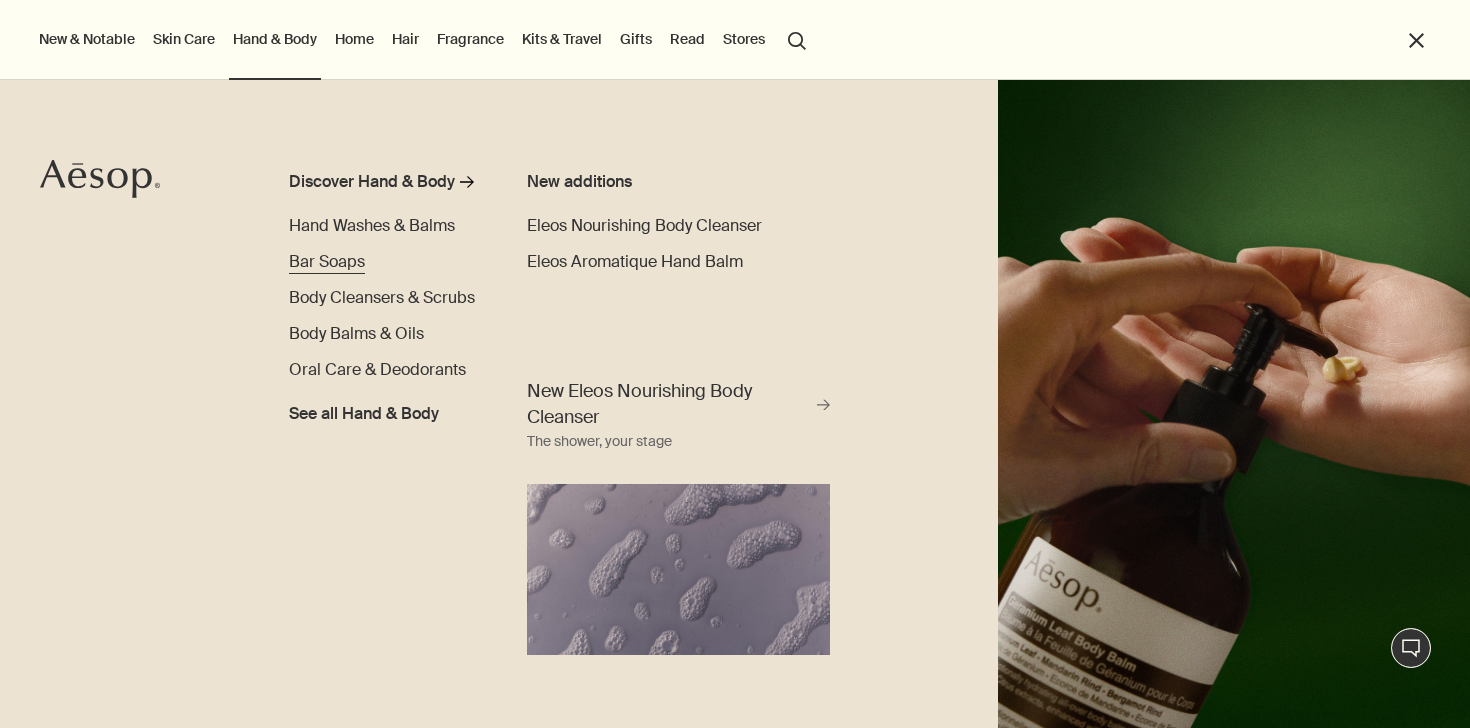 click on "Bar Soaps" at bounding box center [327, 261] 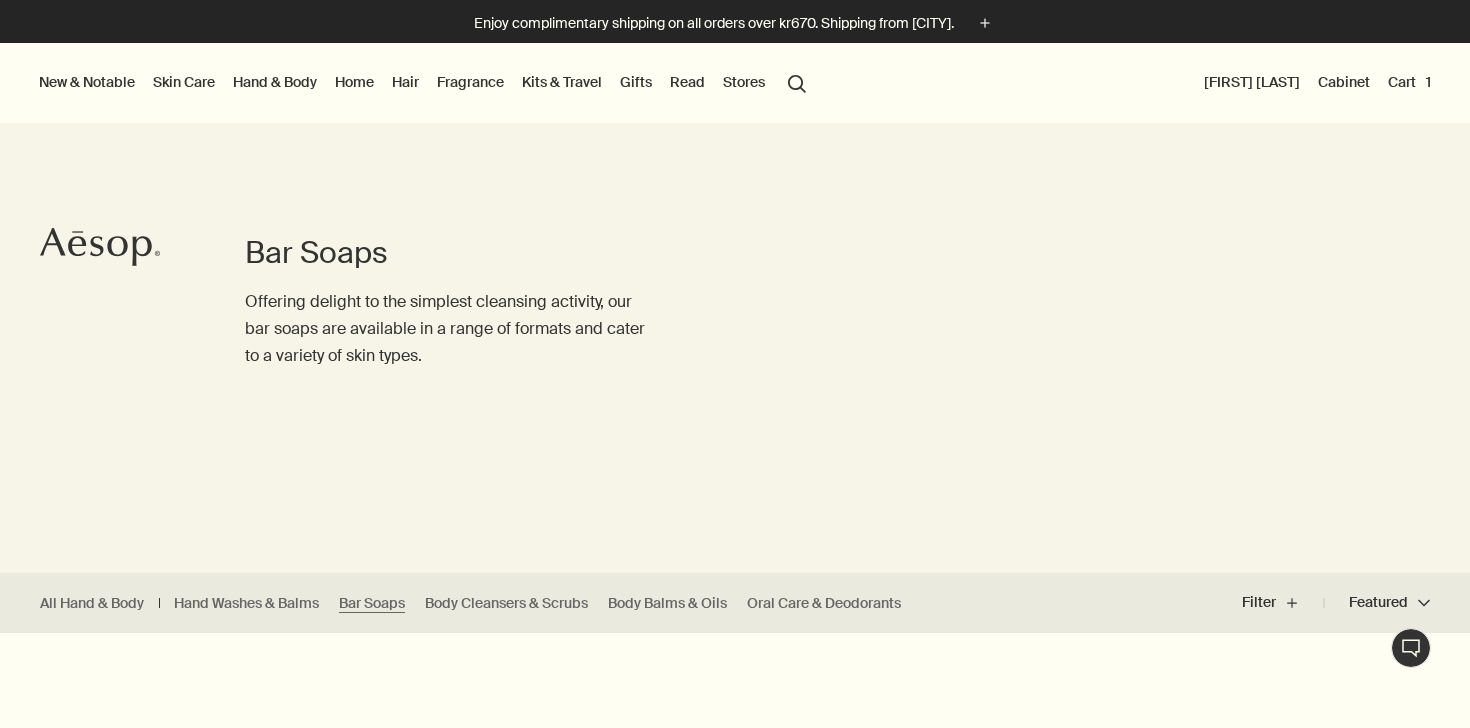 scroll, scrollTop: 0, scrollLeft: 0, axis: both 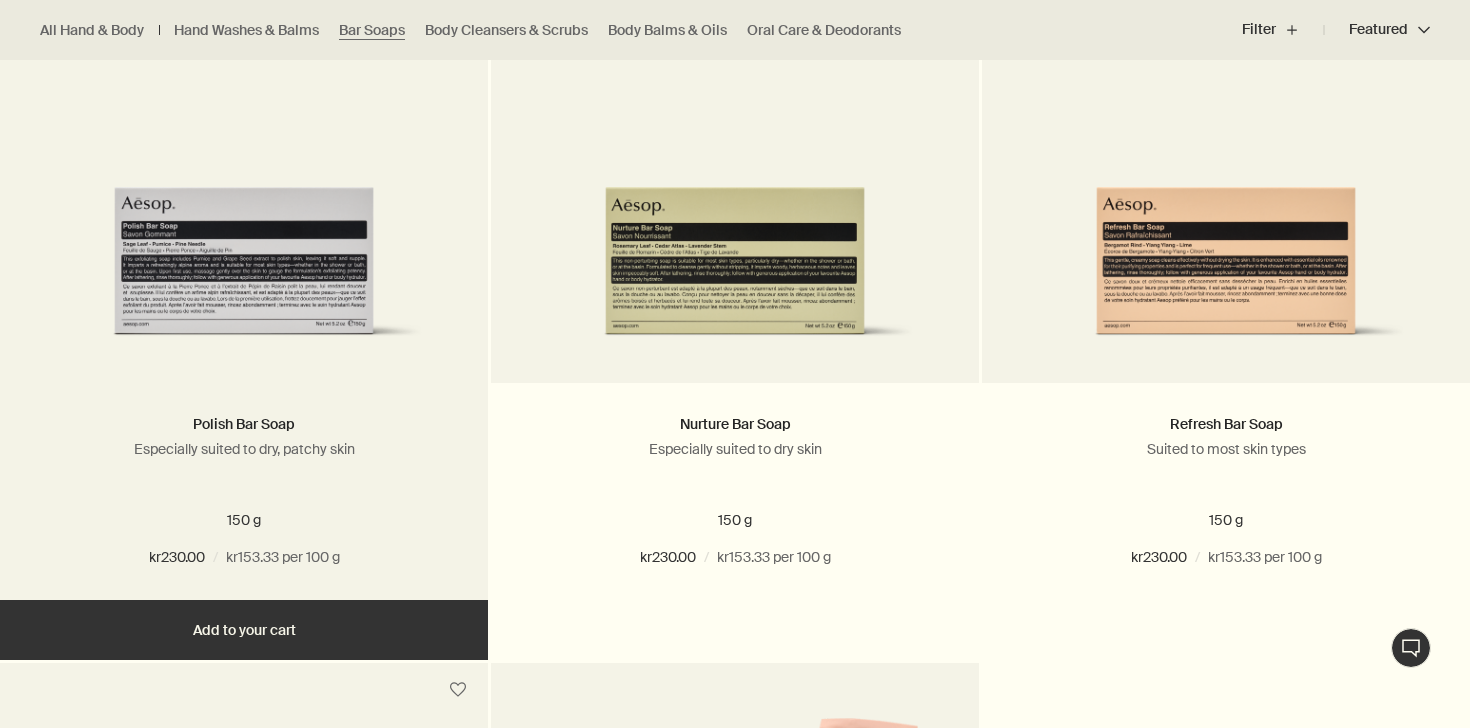 click at bounding box center (244, 223) 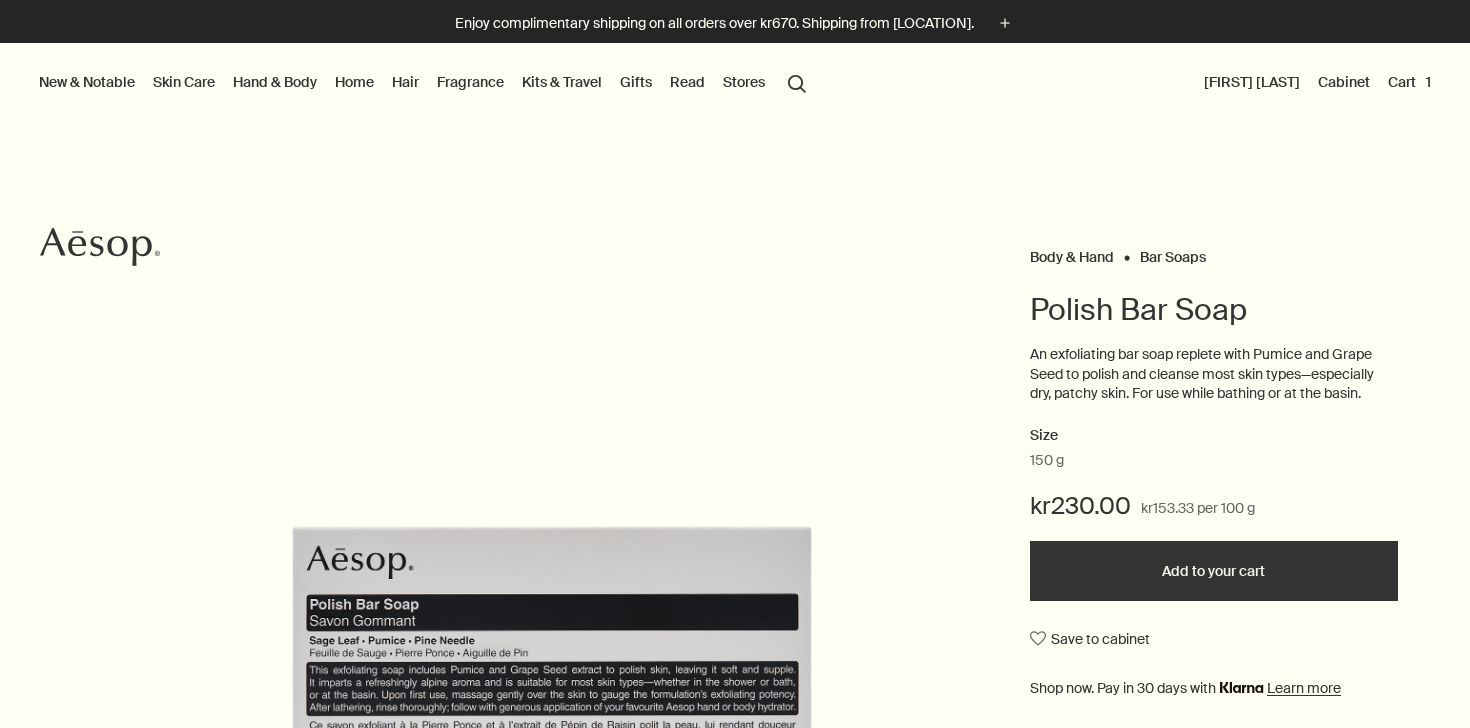 scroll, scrollTop: 0, scrollLeft: 0, axis: both 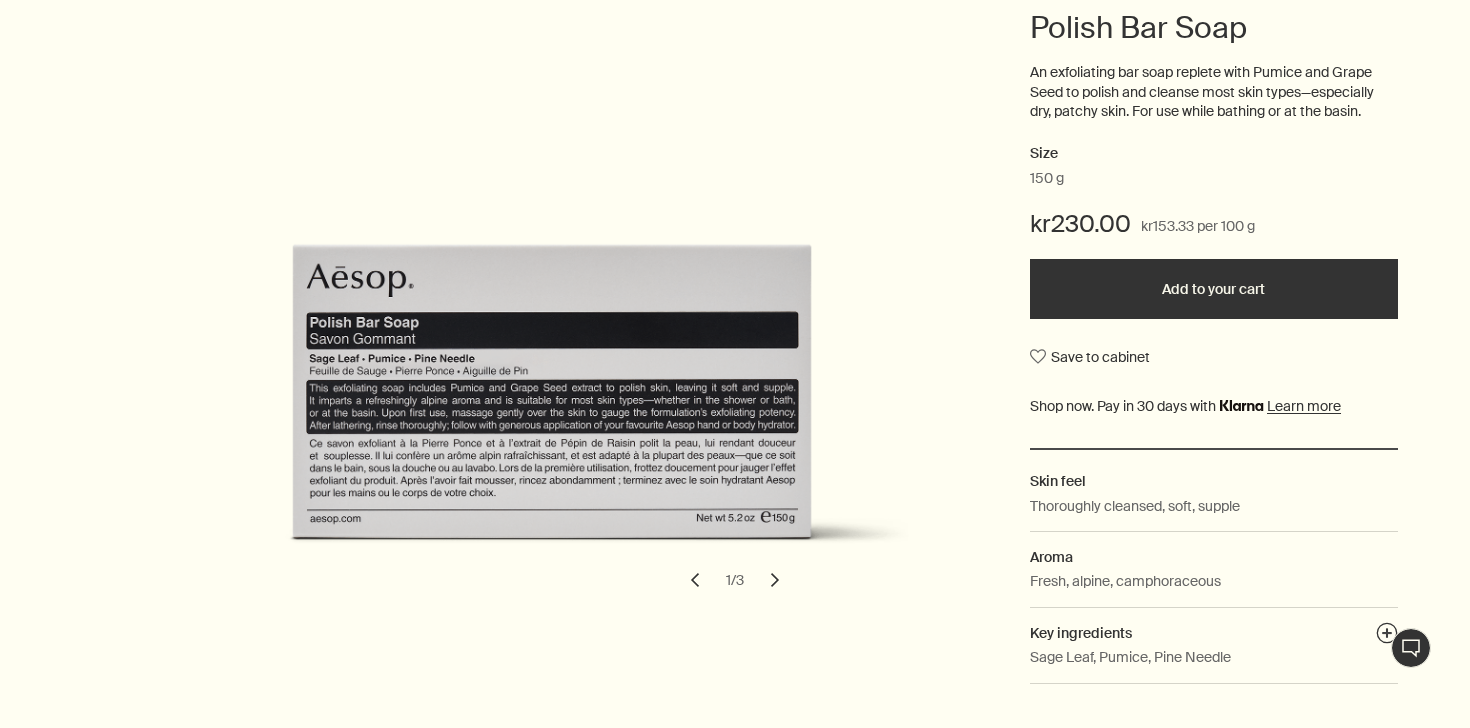 click on "chevron" at bounding box center (775, 580) 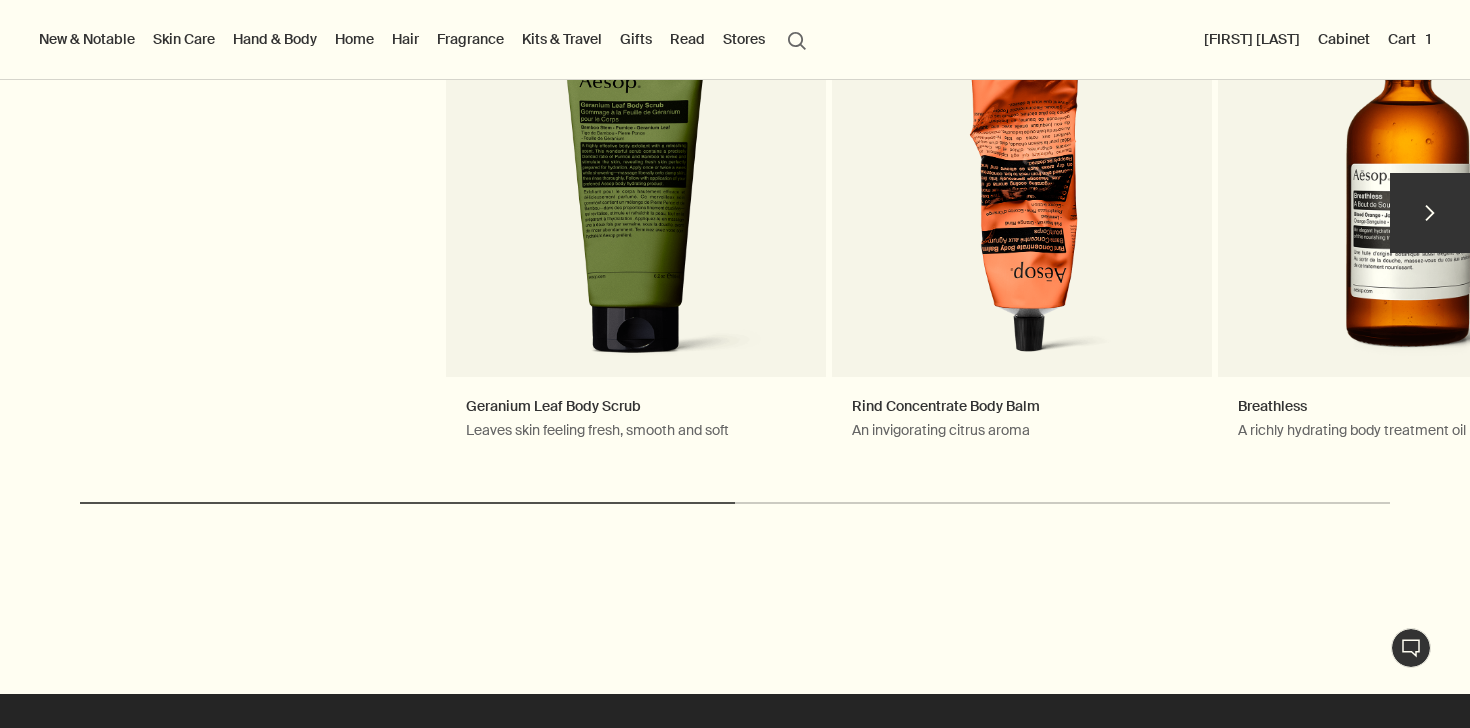 scroll, scrollTop: 2215, scrollLeft: 0, axis: vertical 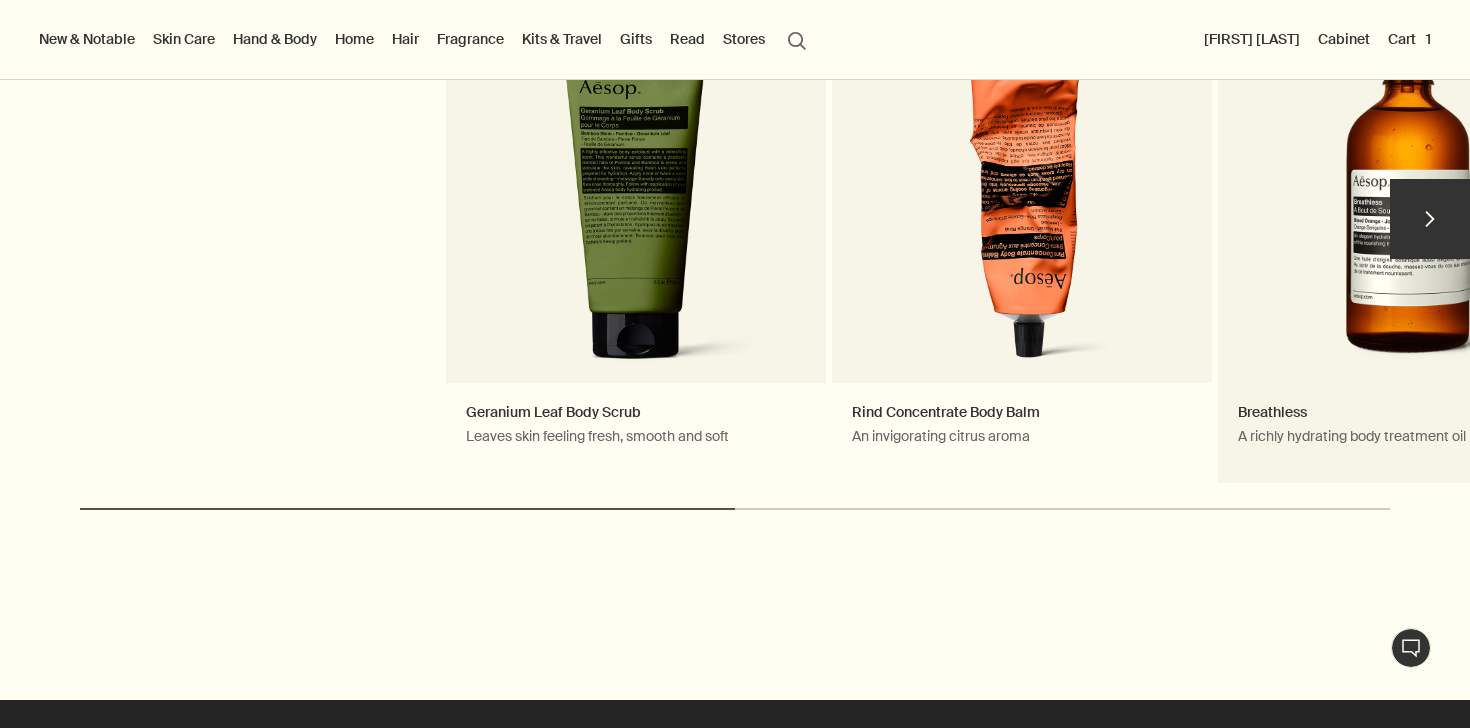 click on "Breathless A richly hydrating body treatment oil" at bounding box center (1408, 228) 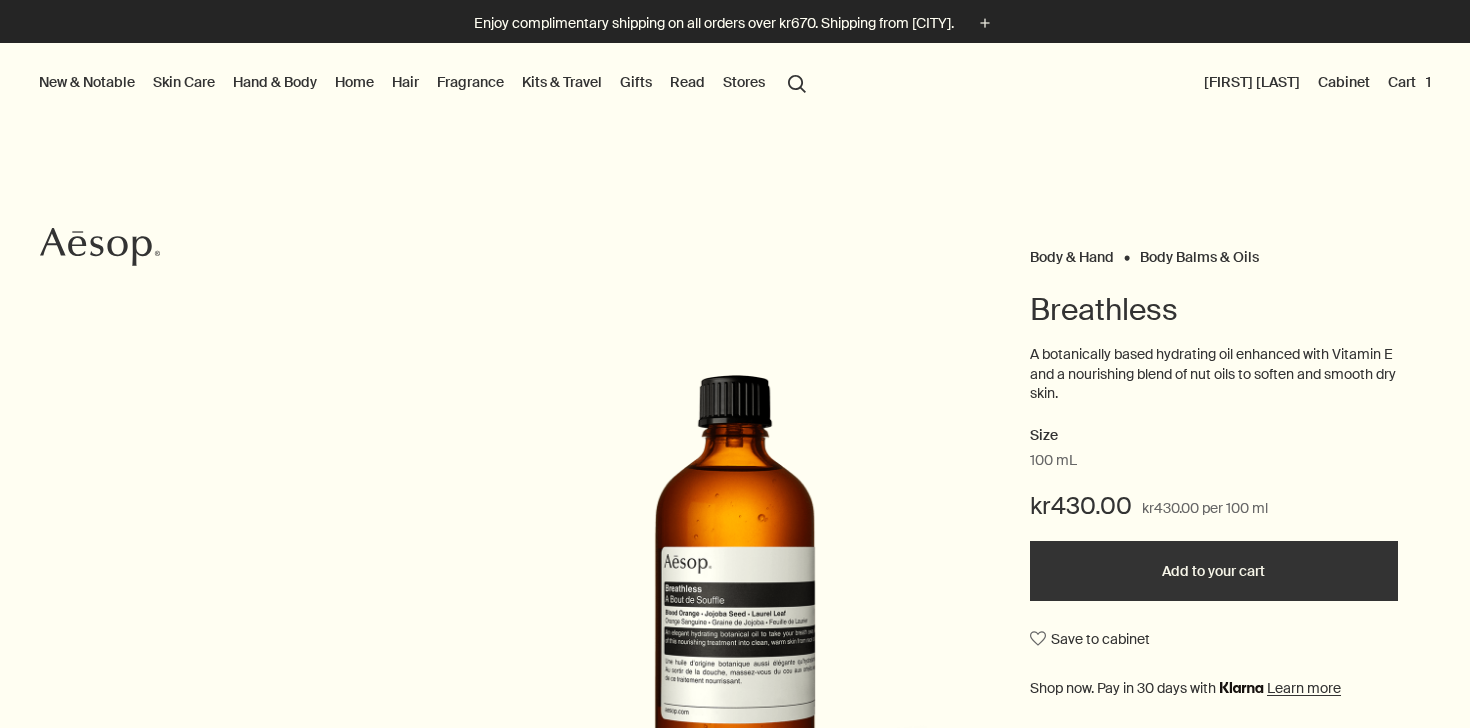 scroll, scrollTop: 0, scrollLeft: 0, axis: both 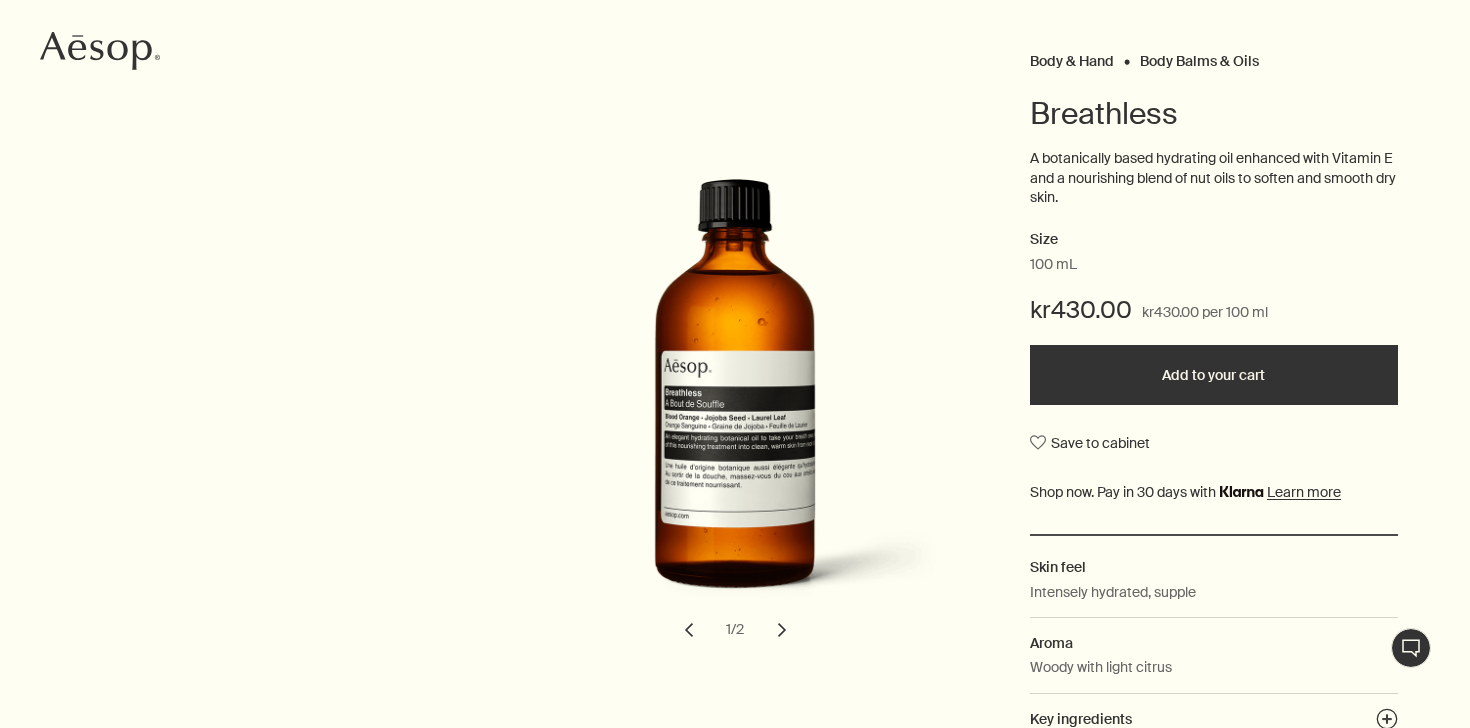 click on "chevron" at bounding box center [782, 630] 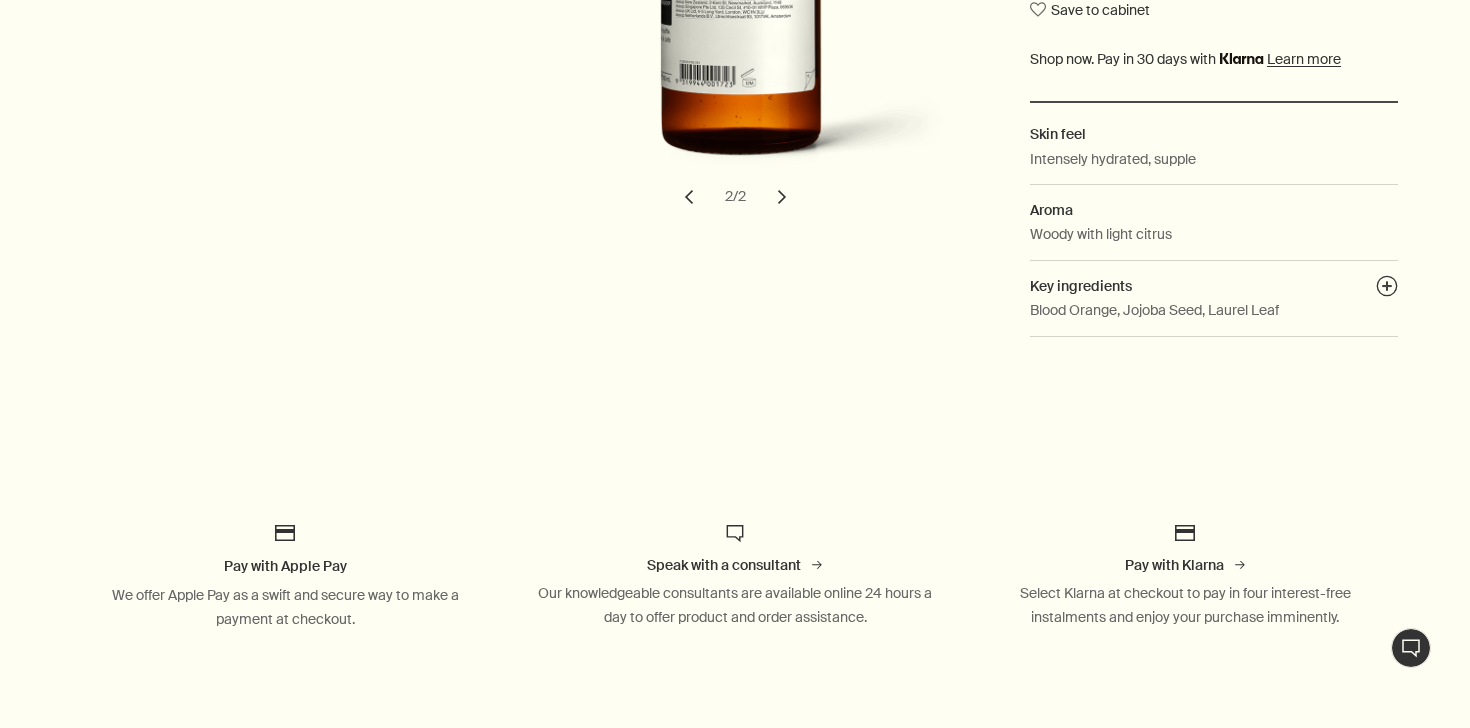 scroll, scrollTop: 658, scrollLeft: 0, axis: vertical 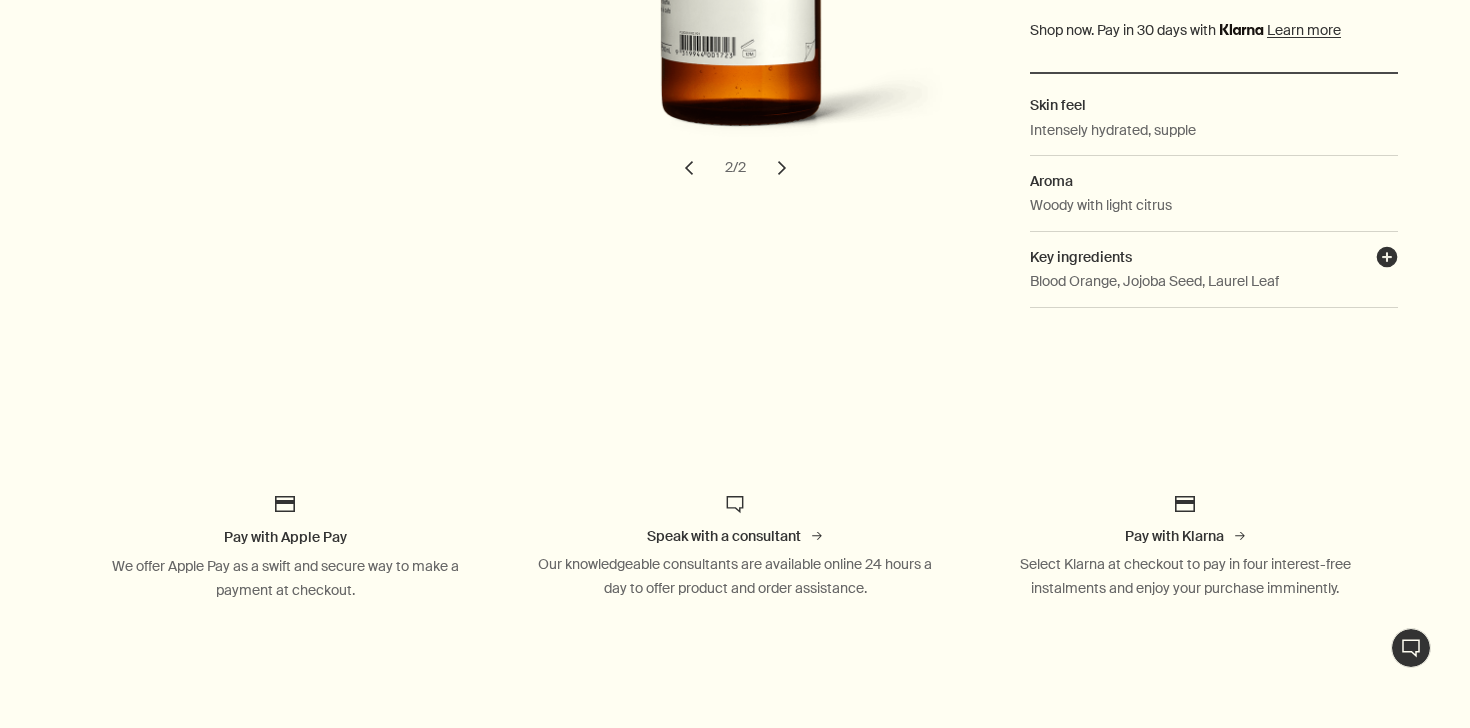 click on "plusAndCloseWithCircle" at bounding box center [1387, 260] 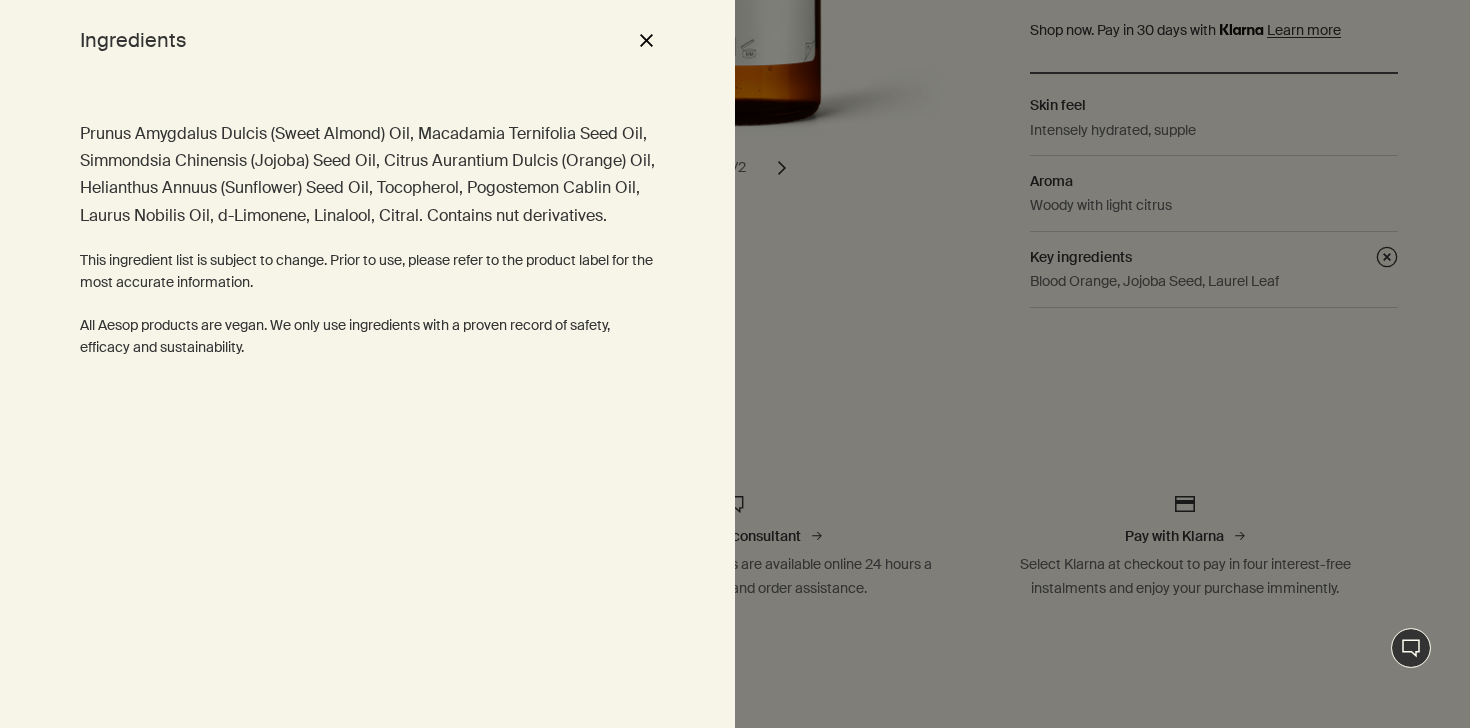 click on "close" at bounding box center (646, 40) 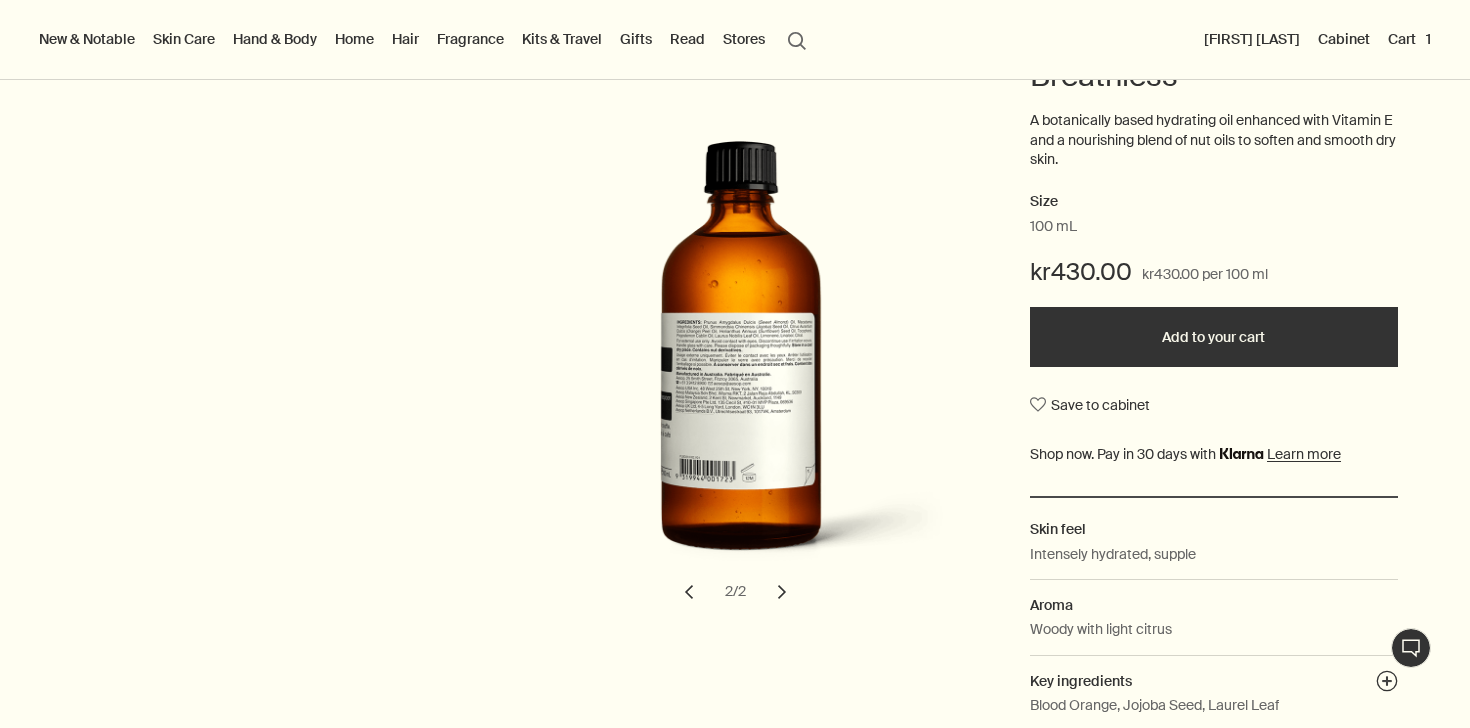 scroll, scrollTop: 63, scrollLeft: 0, axis: vertical 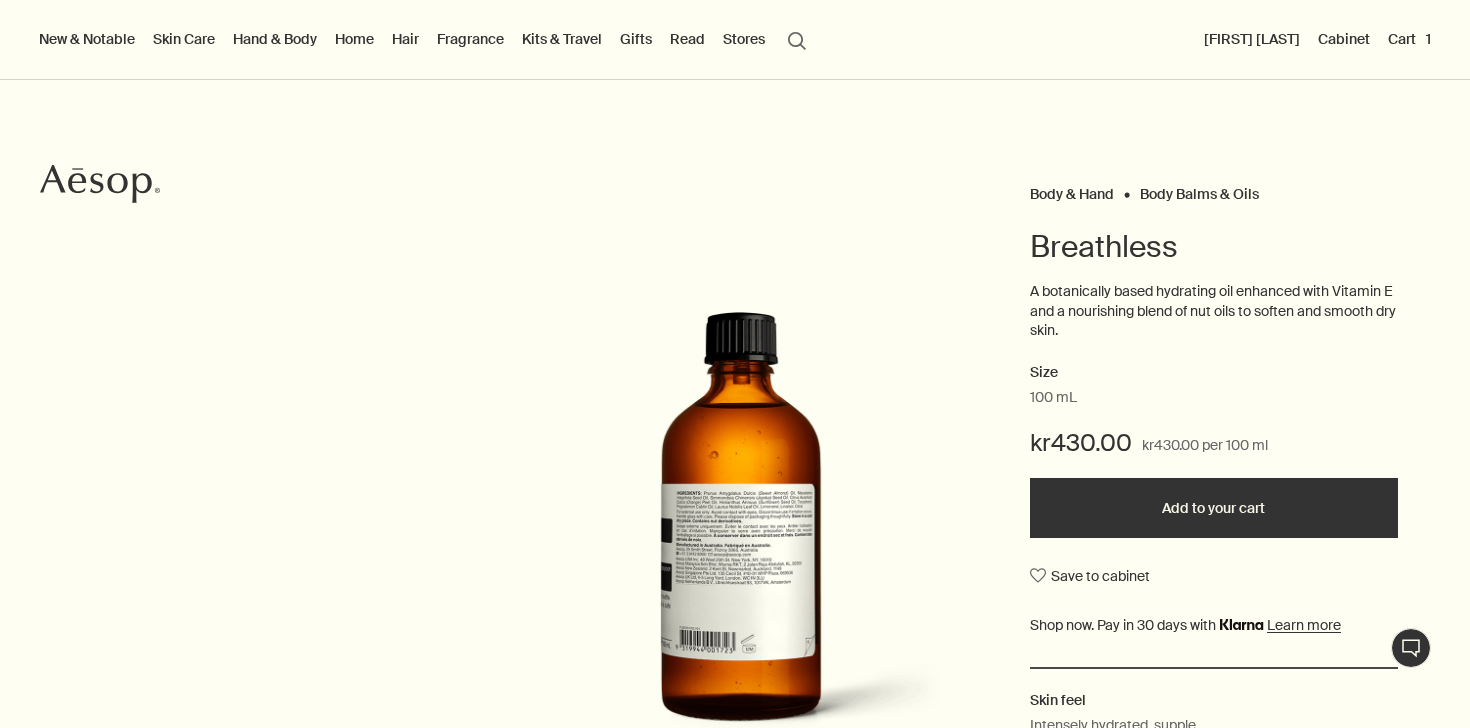 click on "Body Balms & Oils" at bounding box center (1199, 194) 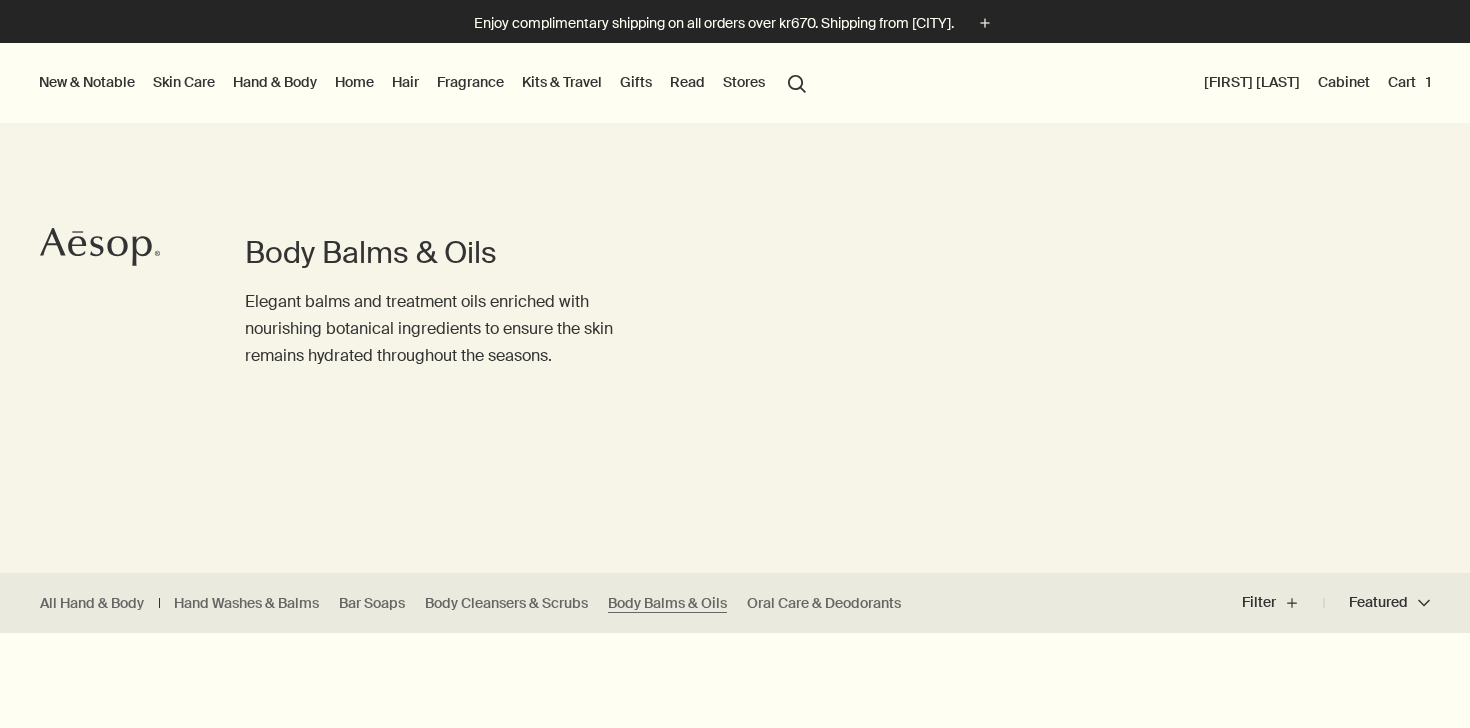 scroll, scrollTop: 0, scrollLeft: 0, axis: both 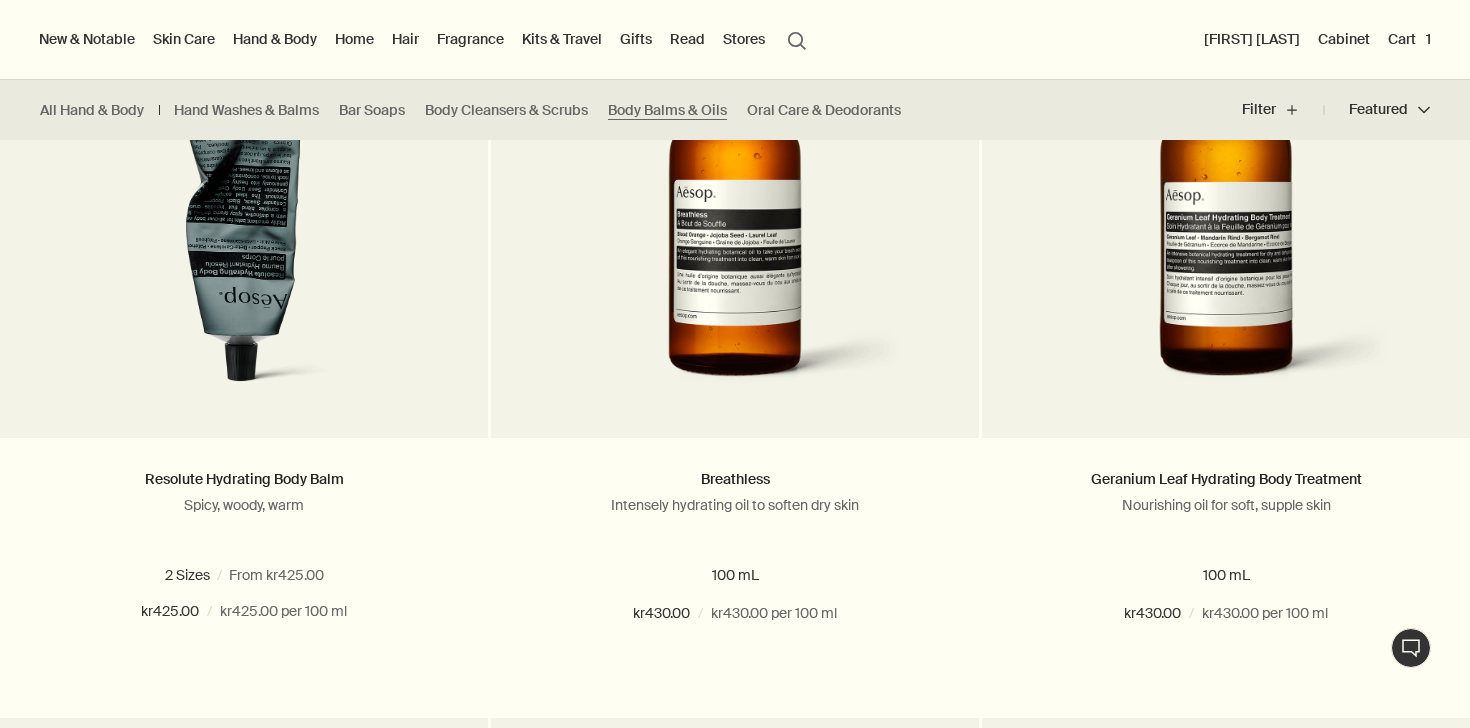 click on "Skin Care" at bounding box center [184, 39] 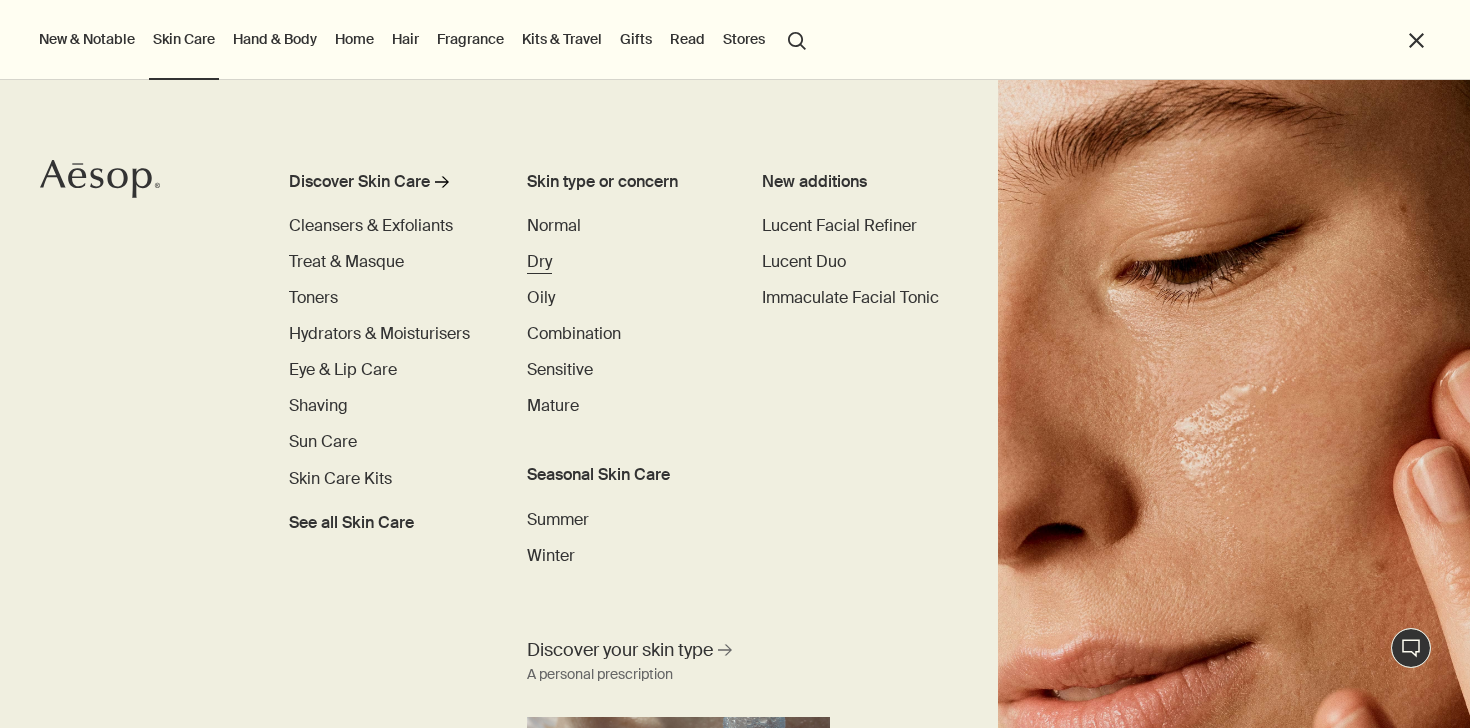 click on "Dry" at bounding box center [539, 261] 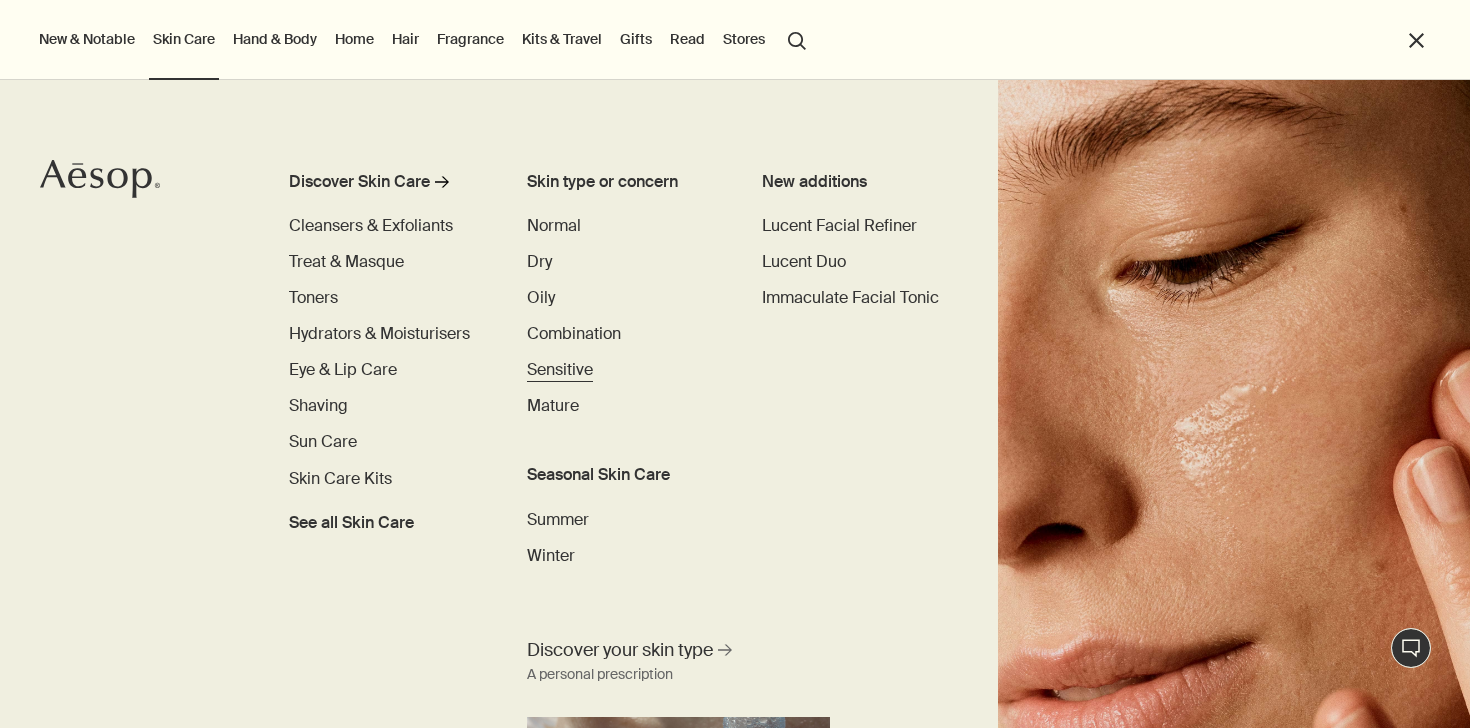 click on "Sensitive" at bounding box center (560, 369) 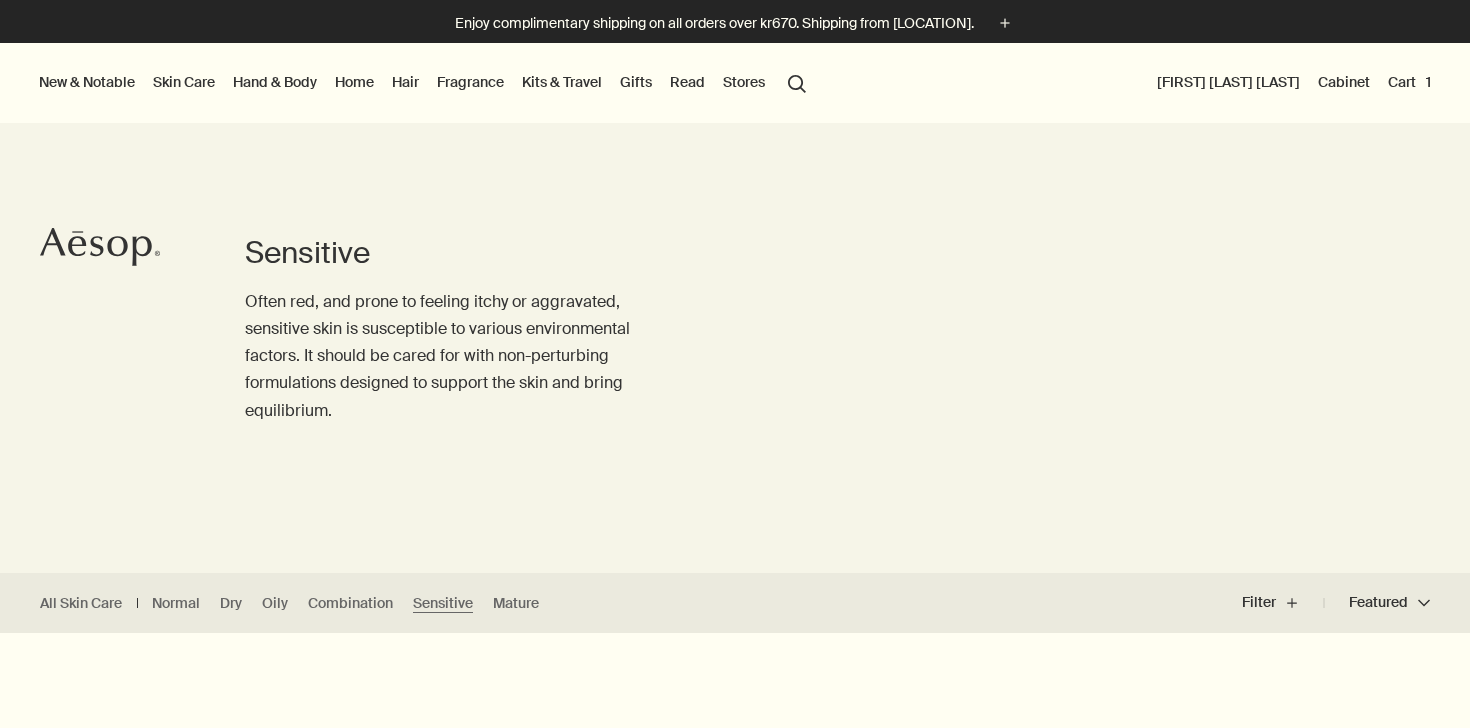 scroll, scrollTop: 0, scrollLeft: 0, axis: both 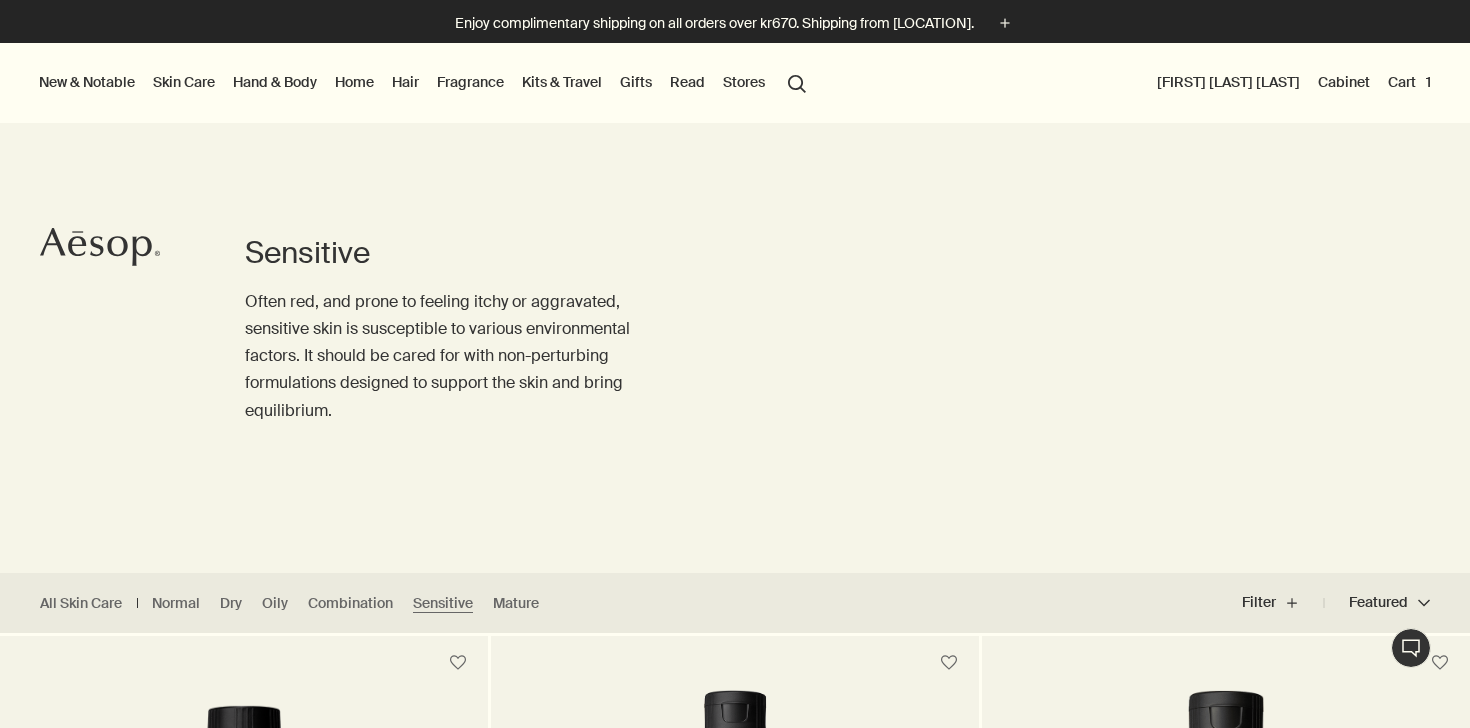 click on "Hand & Body" at bounding box center [275, 82] 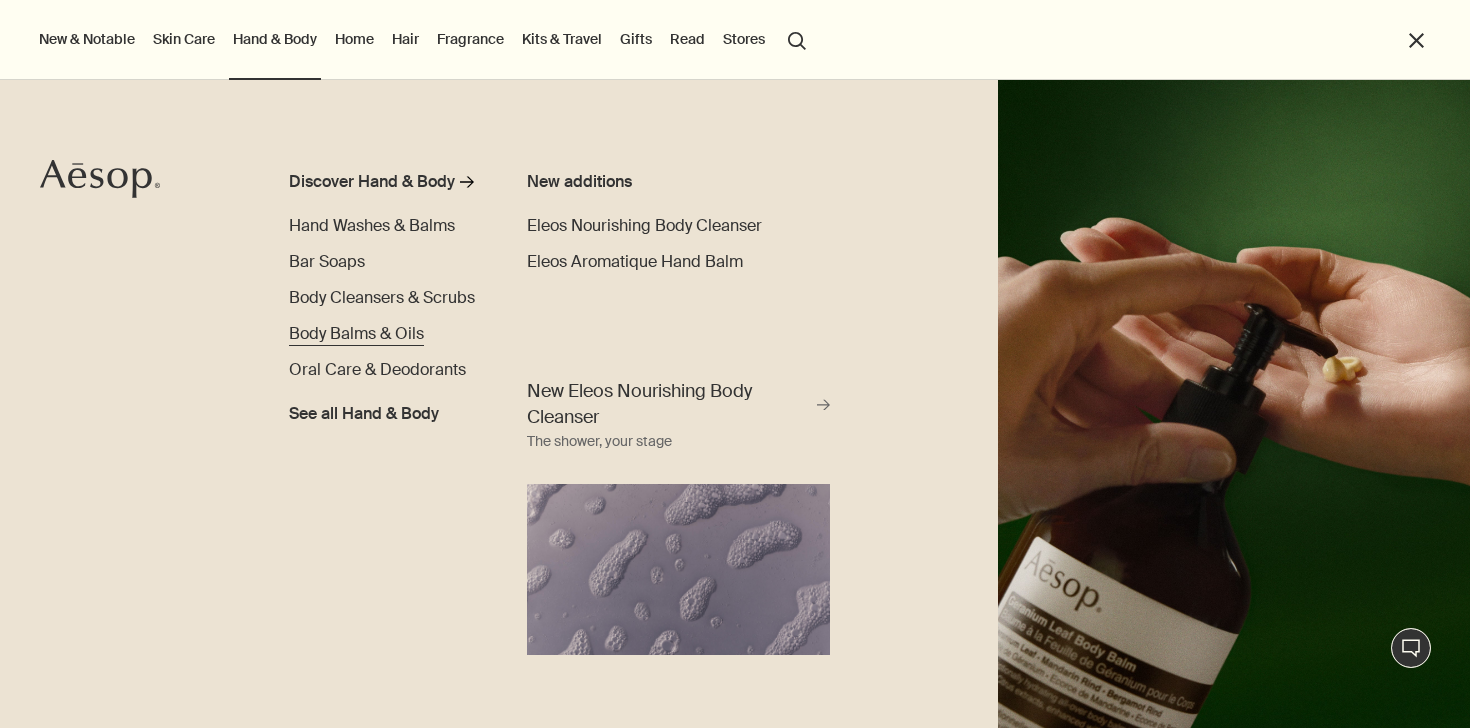 click on "Body Balms & Oils" at bounding box center [356, 333] 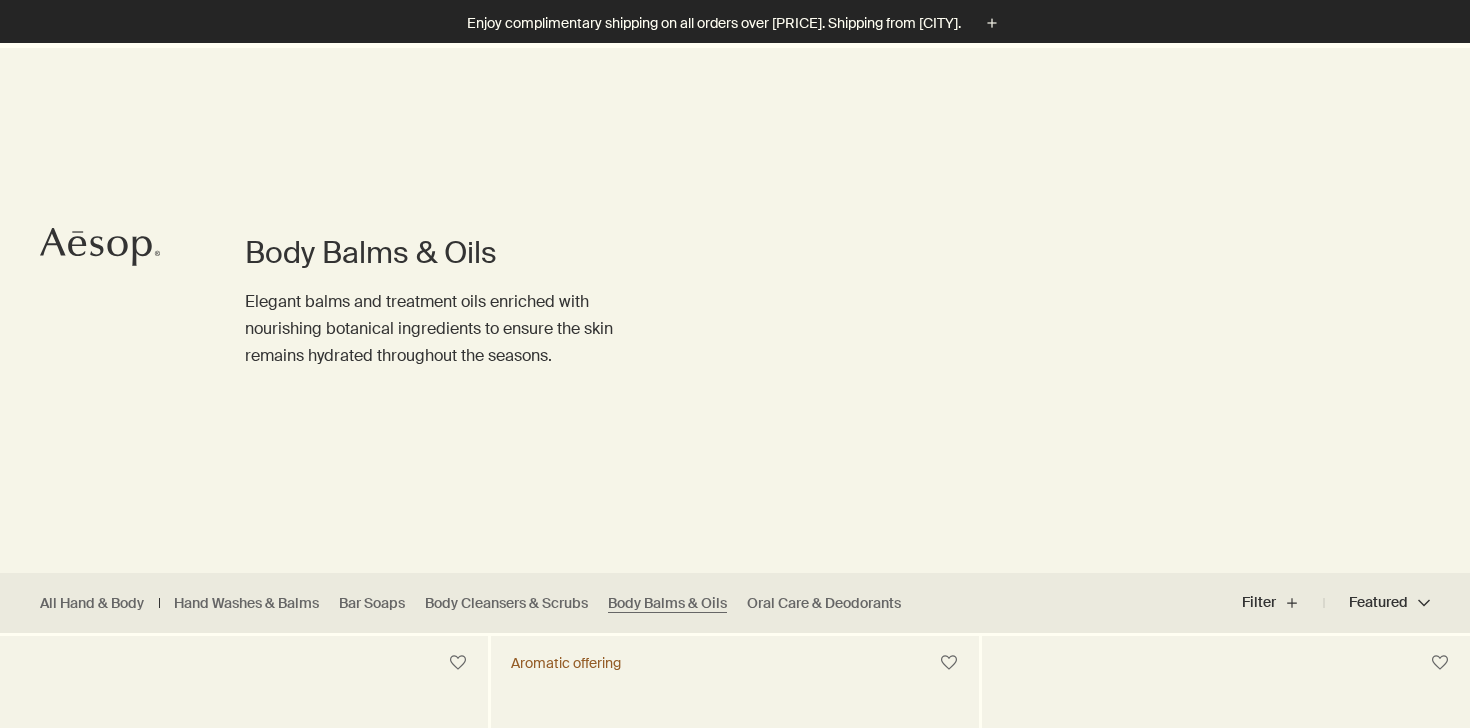 scroll, scrollTop: 405, scrollLeft: 0, axis: vertical 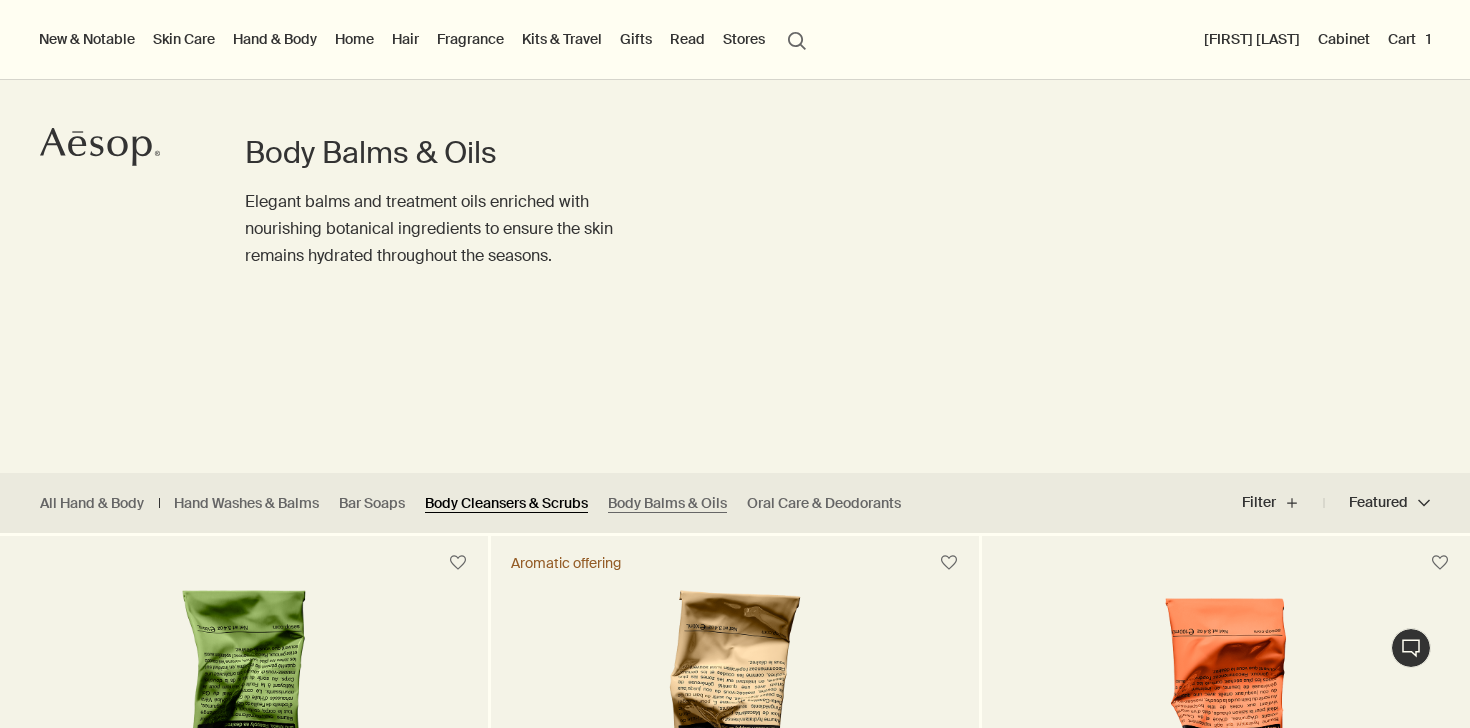 click on "Body Cleansers & Scrubs" at bounding box center [506, 503] 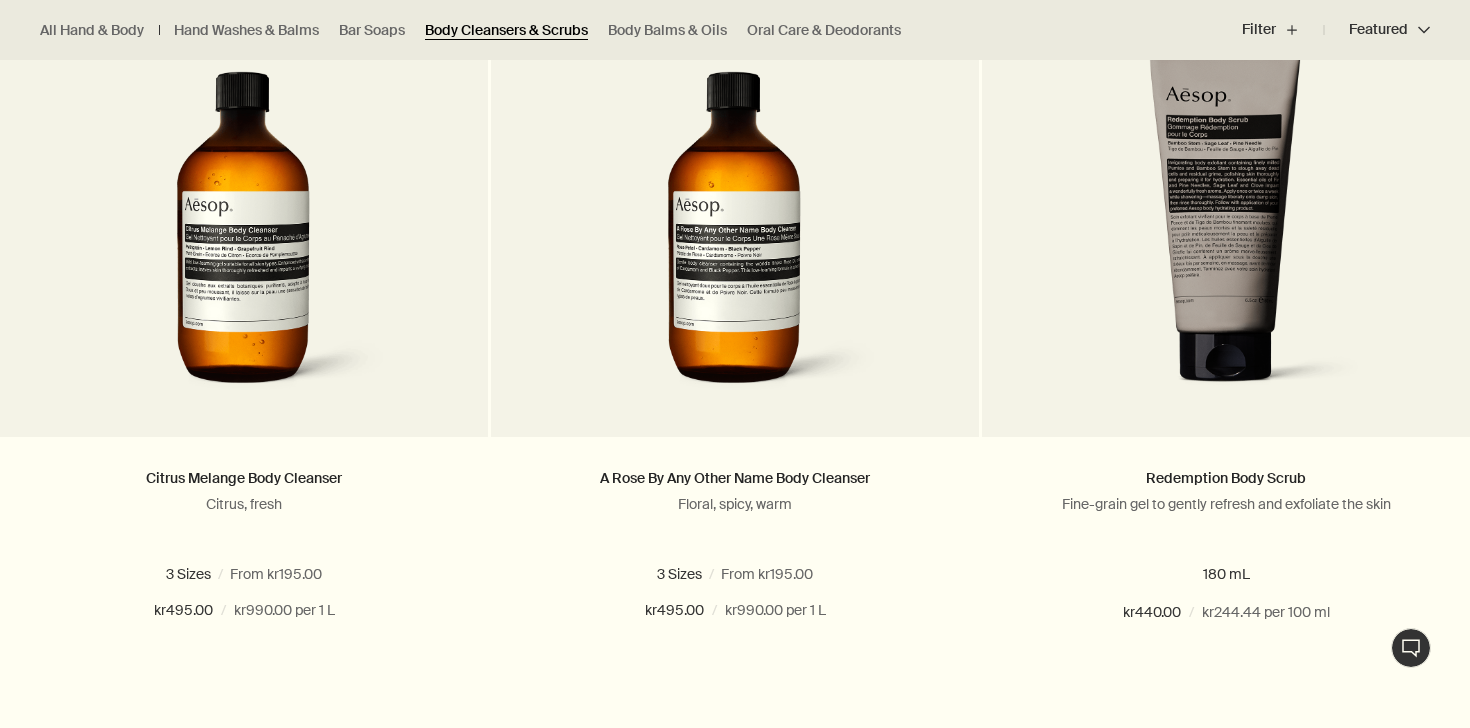 scroll, scrollTop: 2120, scrollLeft: 0, axis: vertical 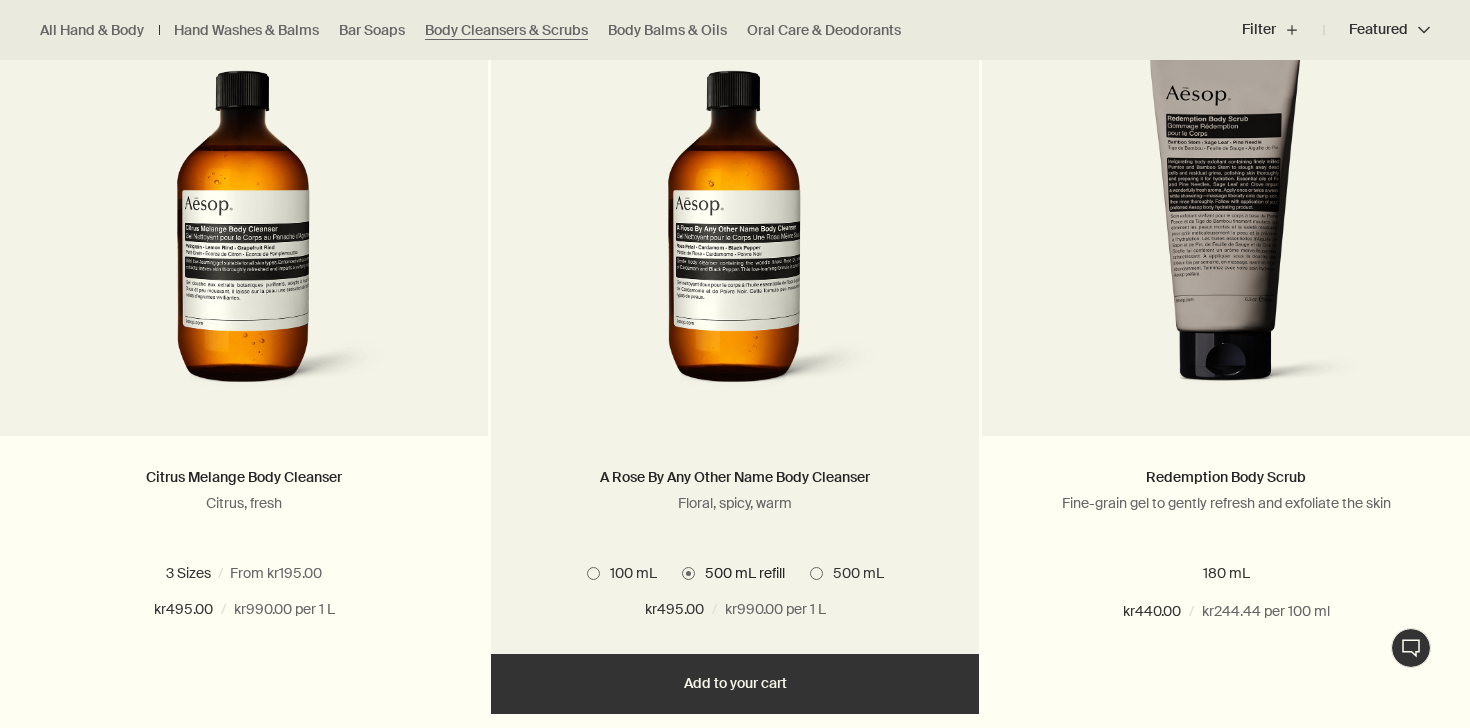 click on "Add Add to your cart" at bounding box center [735, 684] 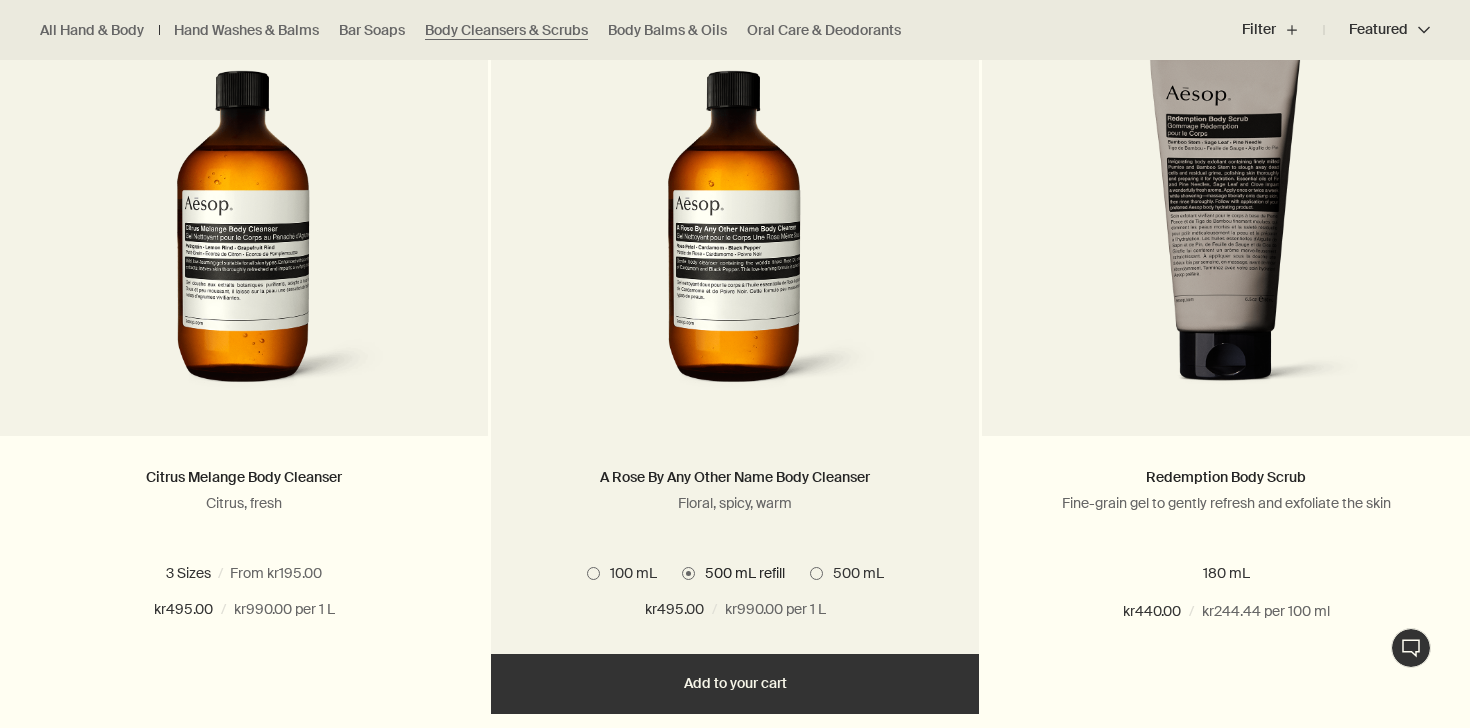 click on "Added Added to your cart Add Add to your cart" at bounding box center [735, 684] 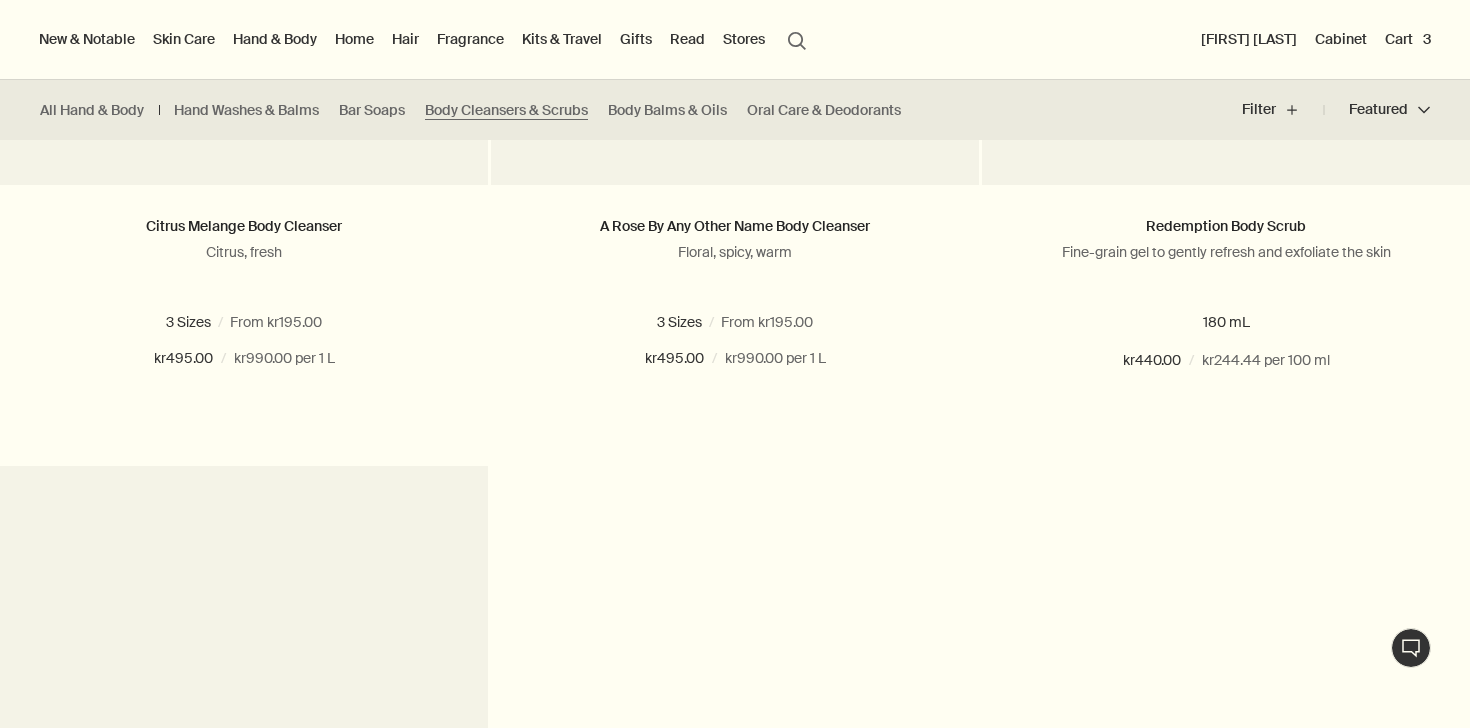 scroll, scrollTop: 1927, scrollLeft: 0, axis: vertical 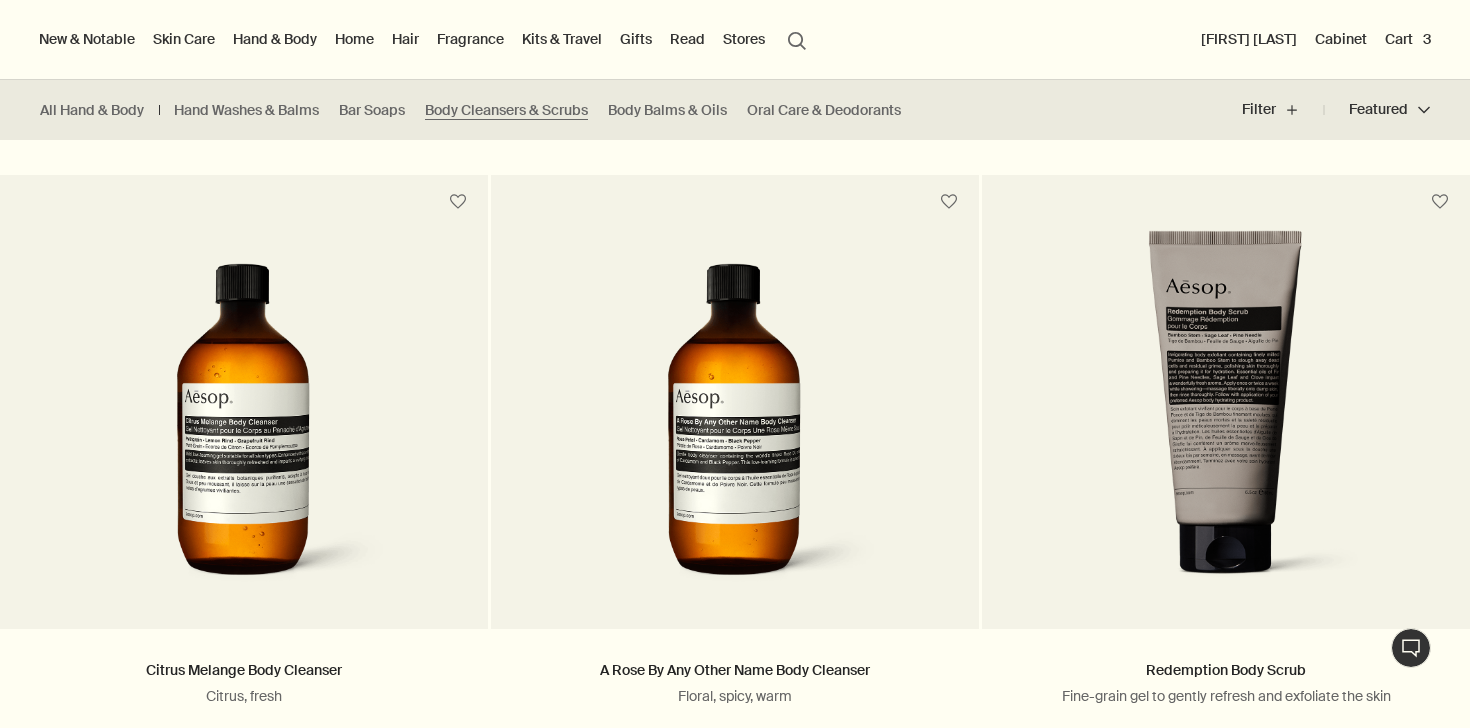 click on "Kits & Travel" at bounding box center (562, 39) 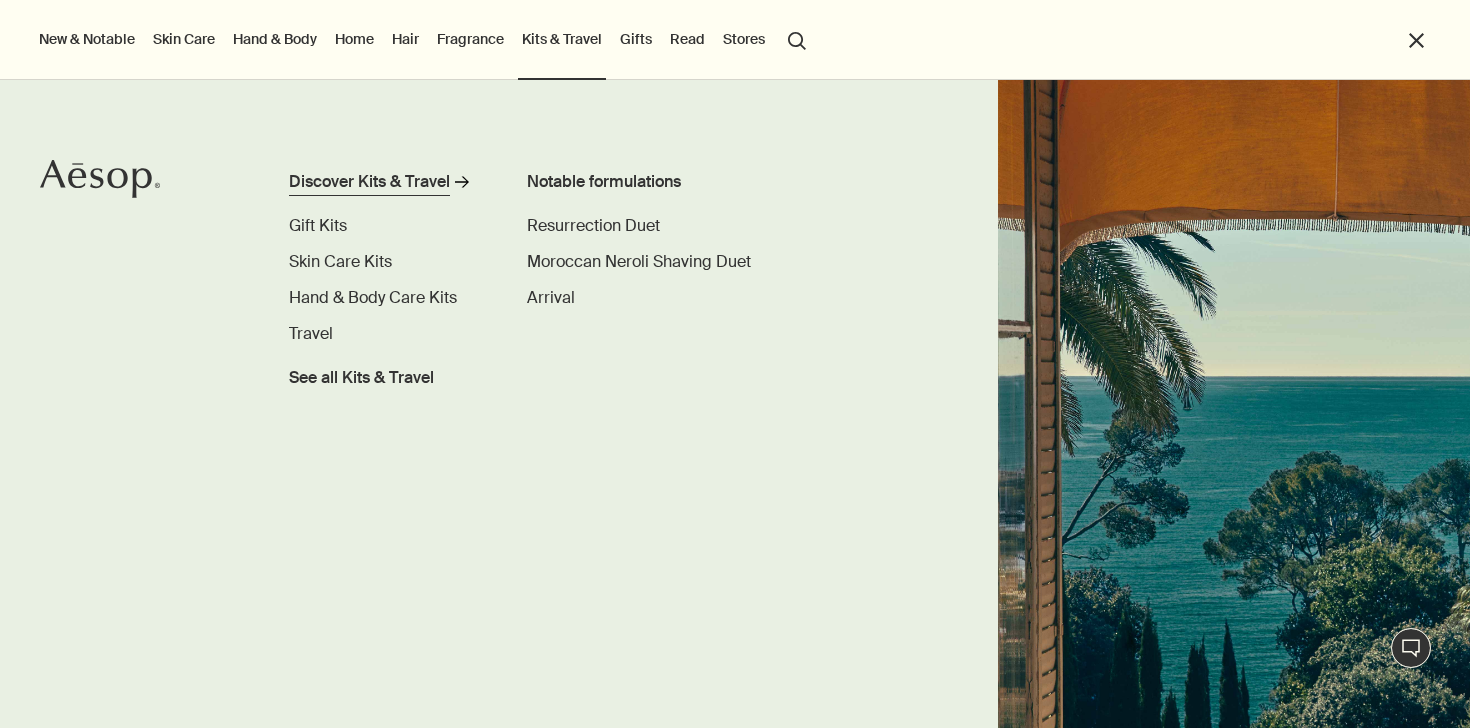 click on "Discover Kits & Travel" at bounding box center (369, 182) 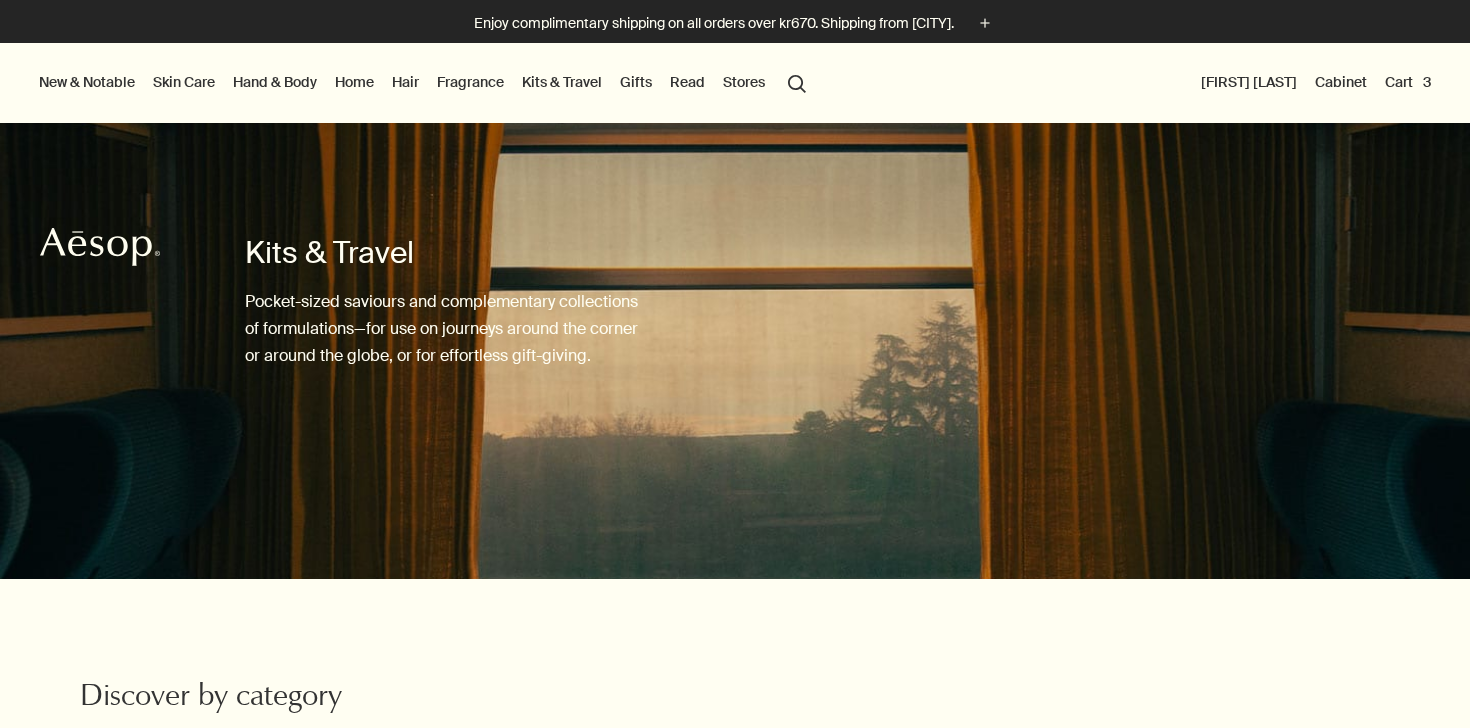 scroll, scrollTop: 467, scrollLeft: 0, axis: vertical 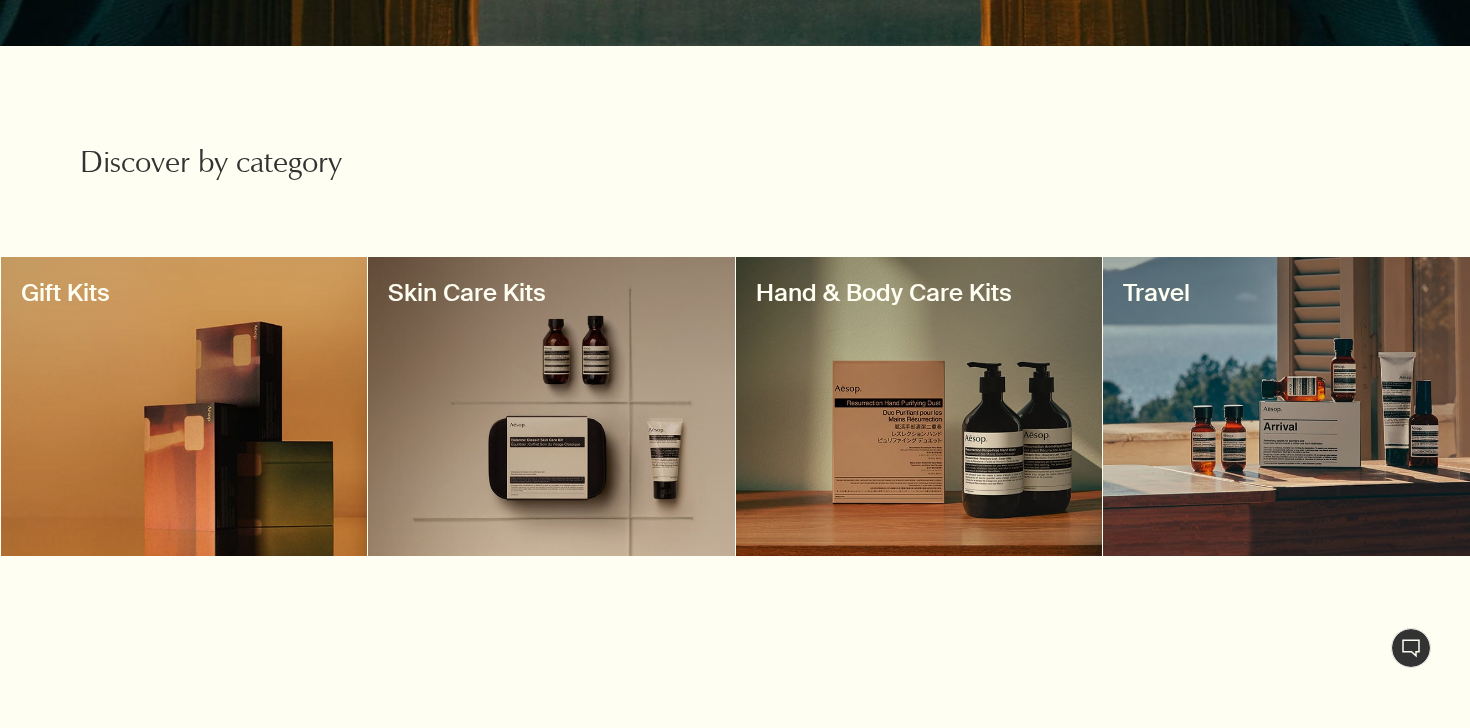 click at bounding box center (919, 406) 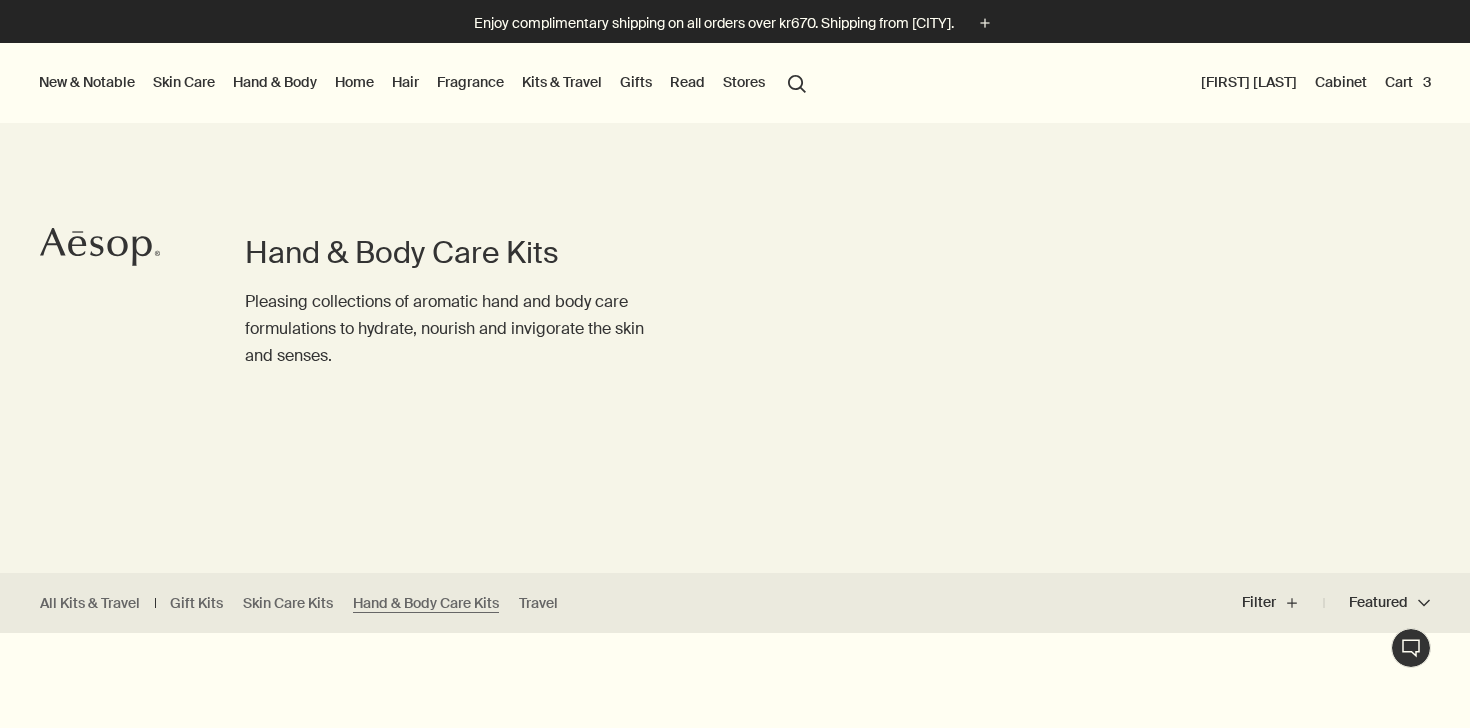 scroll, scrollTop: 0, scrollLeft: 0, axis: both 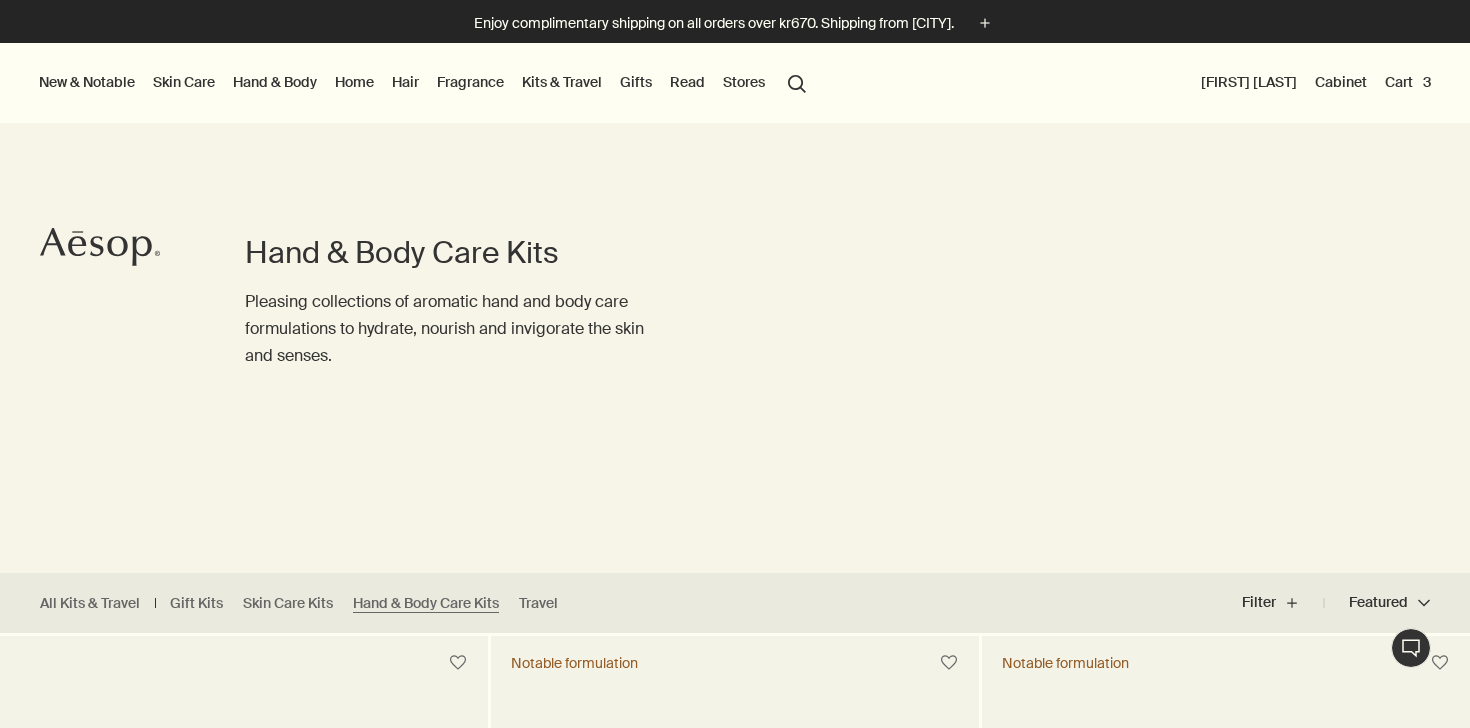 click on "Cart 3" at bounding box center (1408, 82) 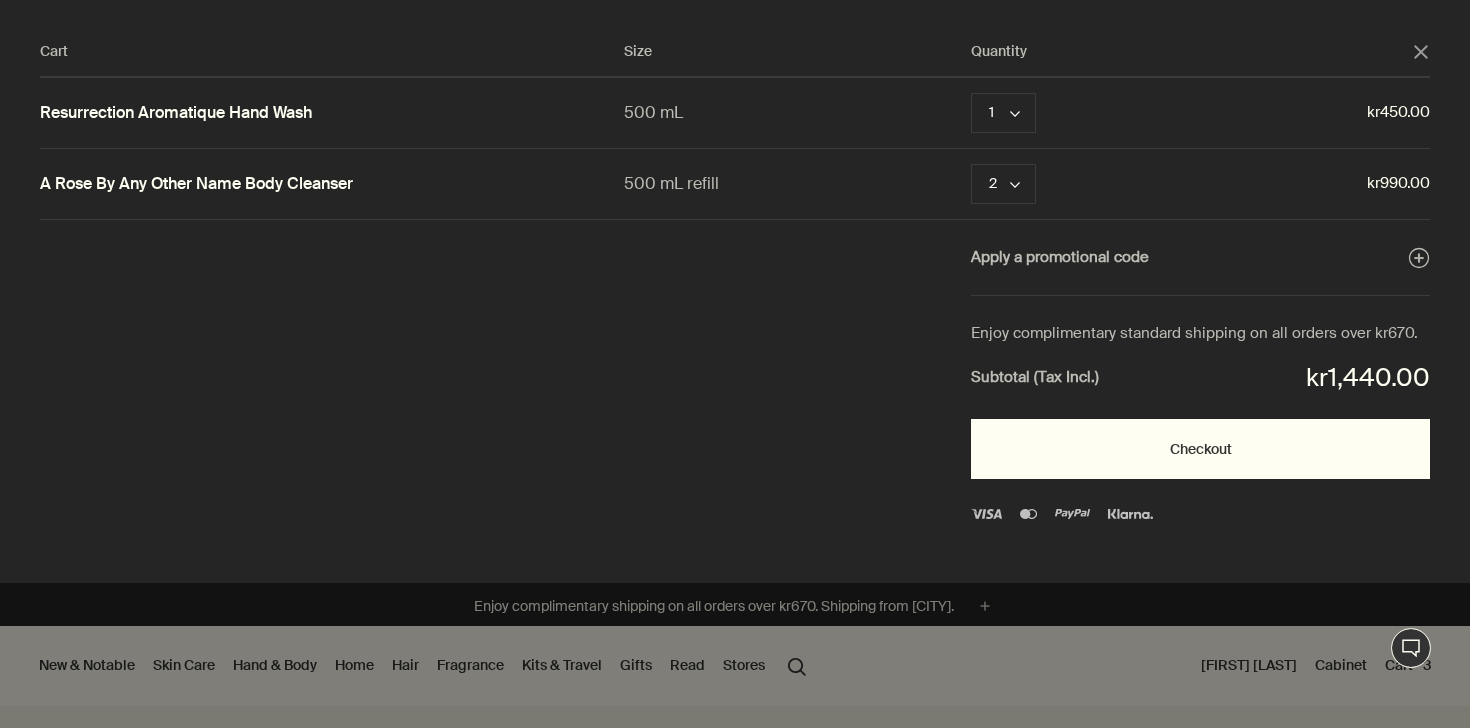 click on "Checkout" at bounding box center (1200, 449) 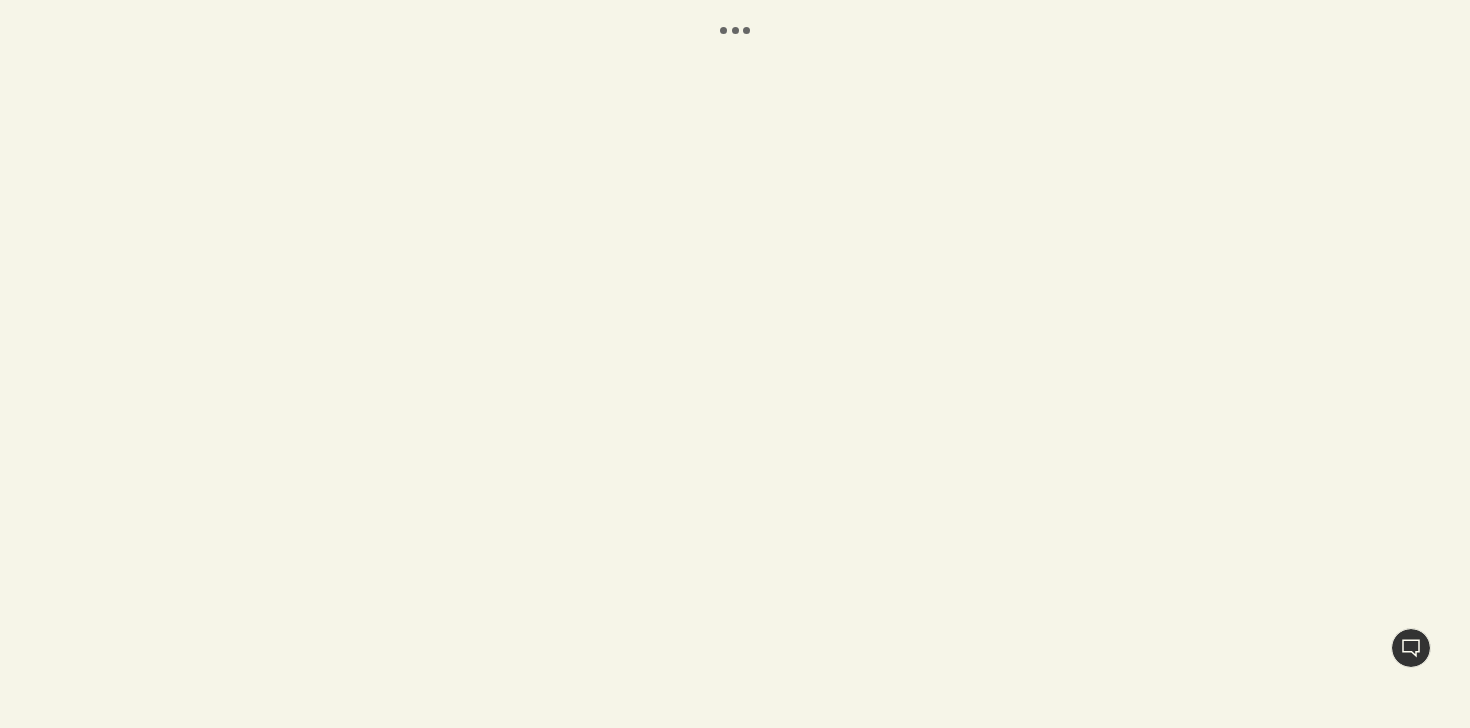 scroll, scrollTop: 0, scrollLeft: 0, axis: both 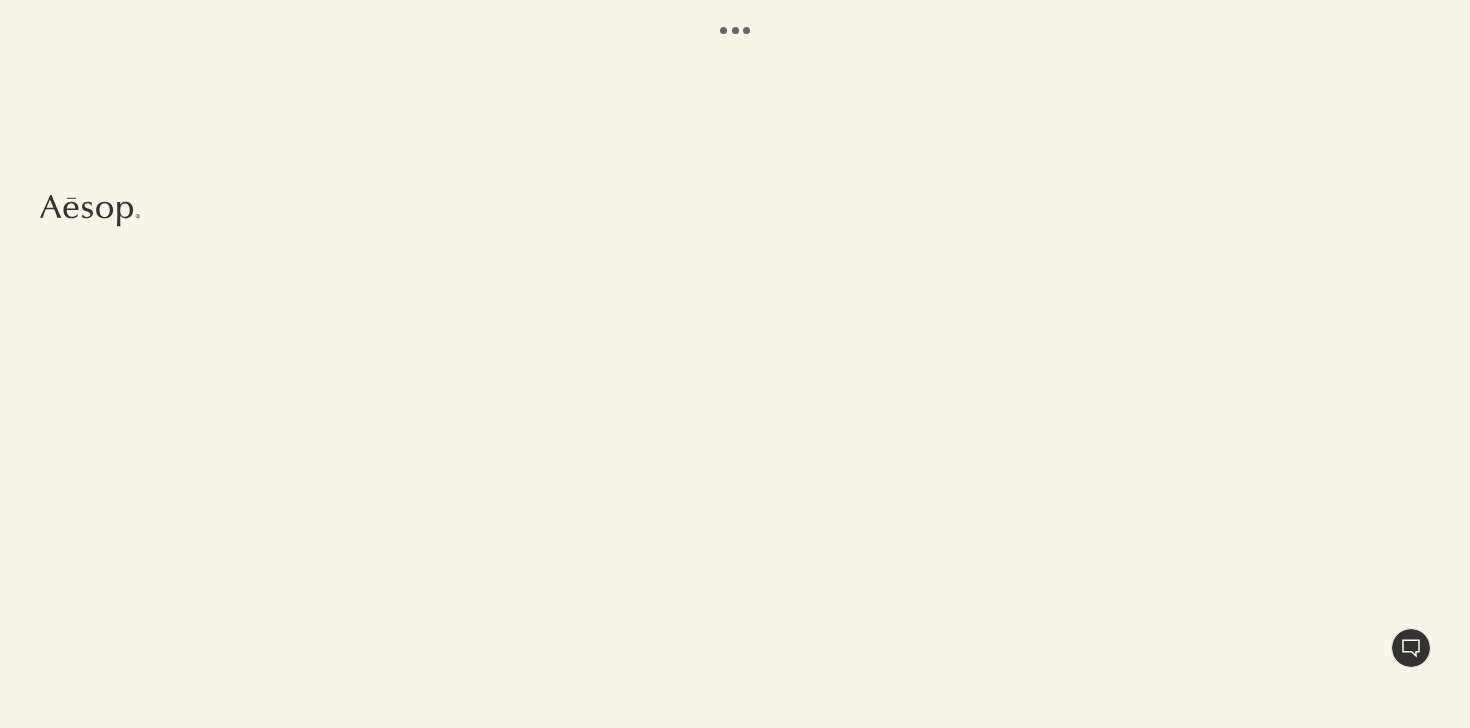 select on "[COUNTRY_CODE]" 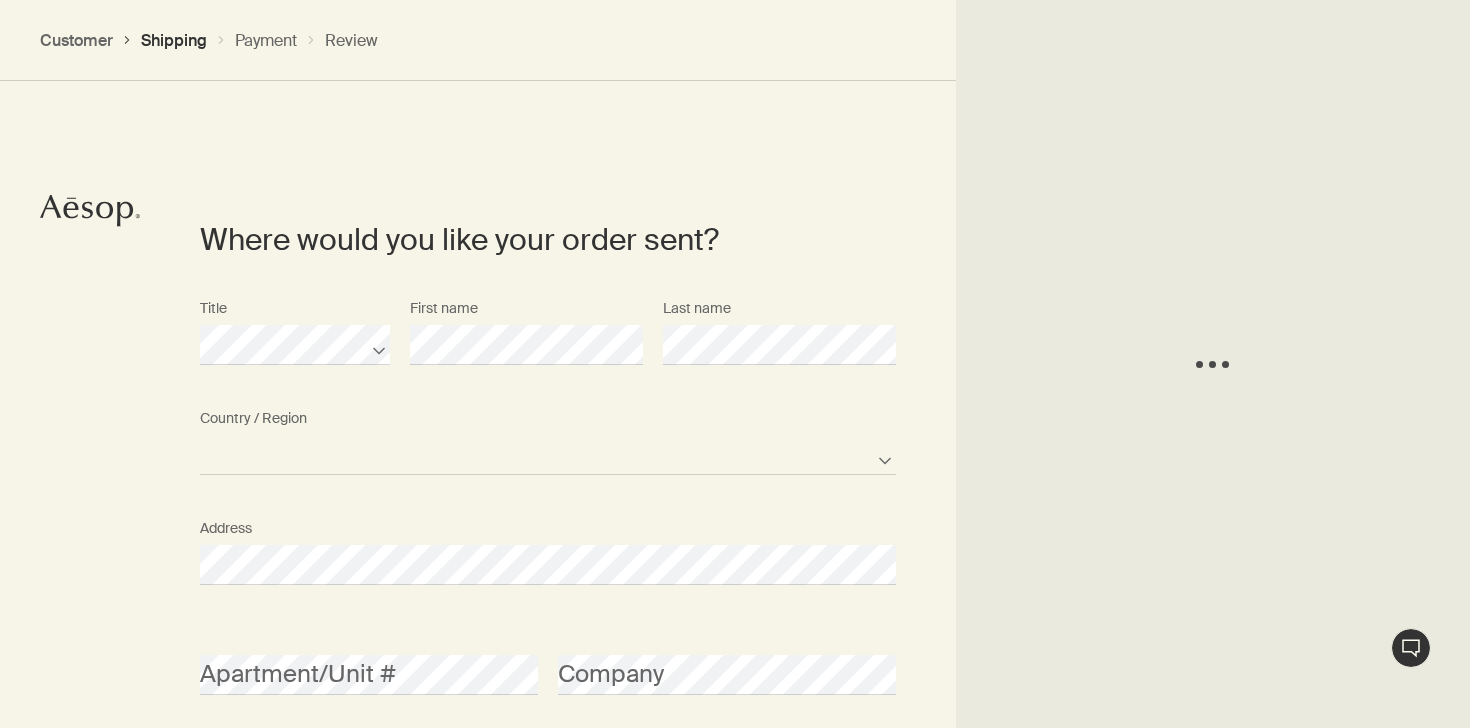 scroll, scrollTop: 448, scrollLeft: 0, axis: vertical 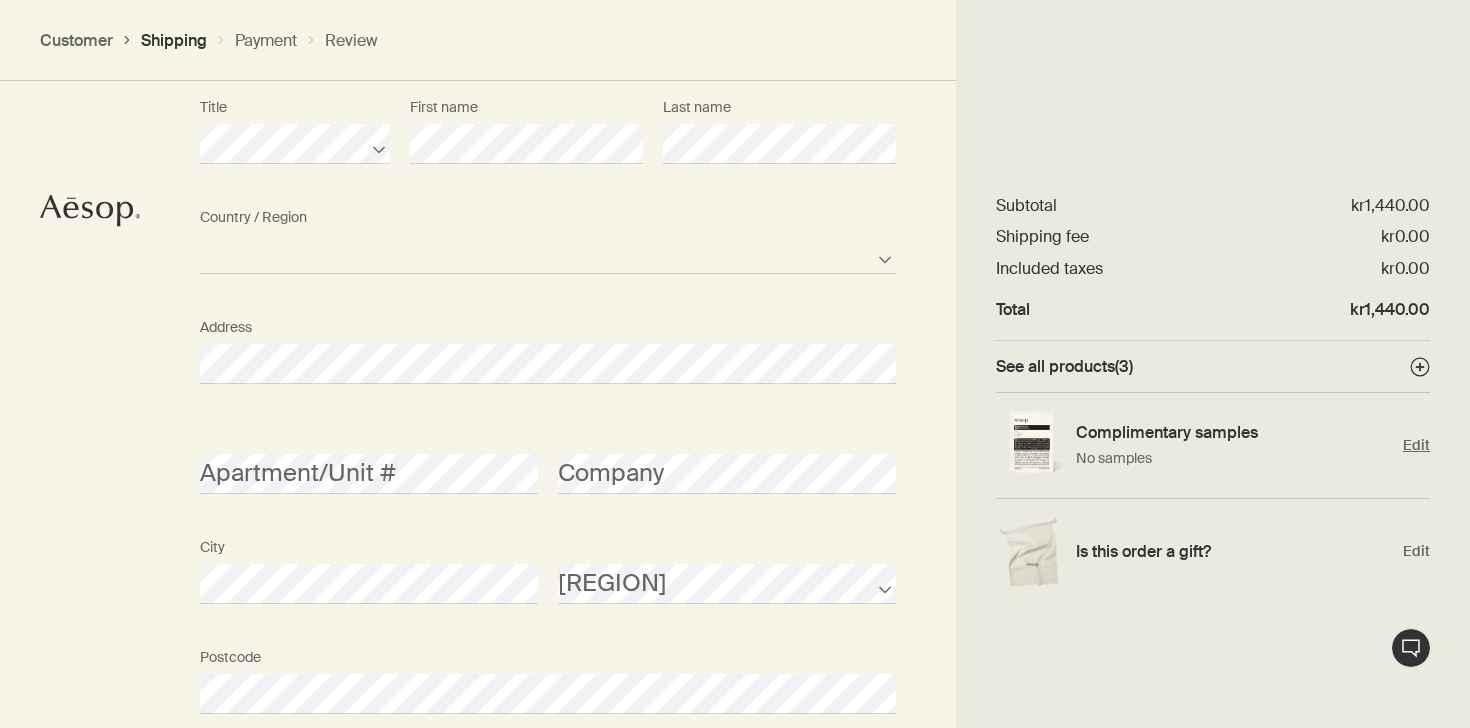 click on "Edit" at bounding box center (1416, 445) 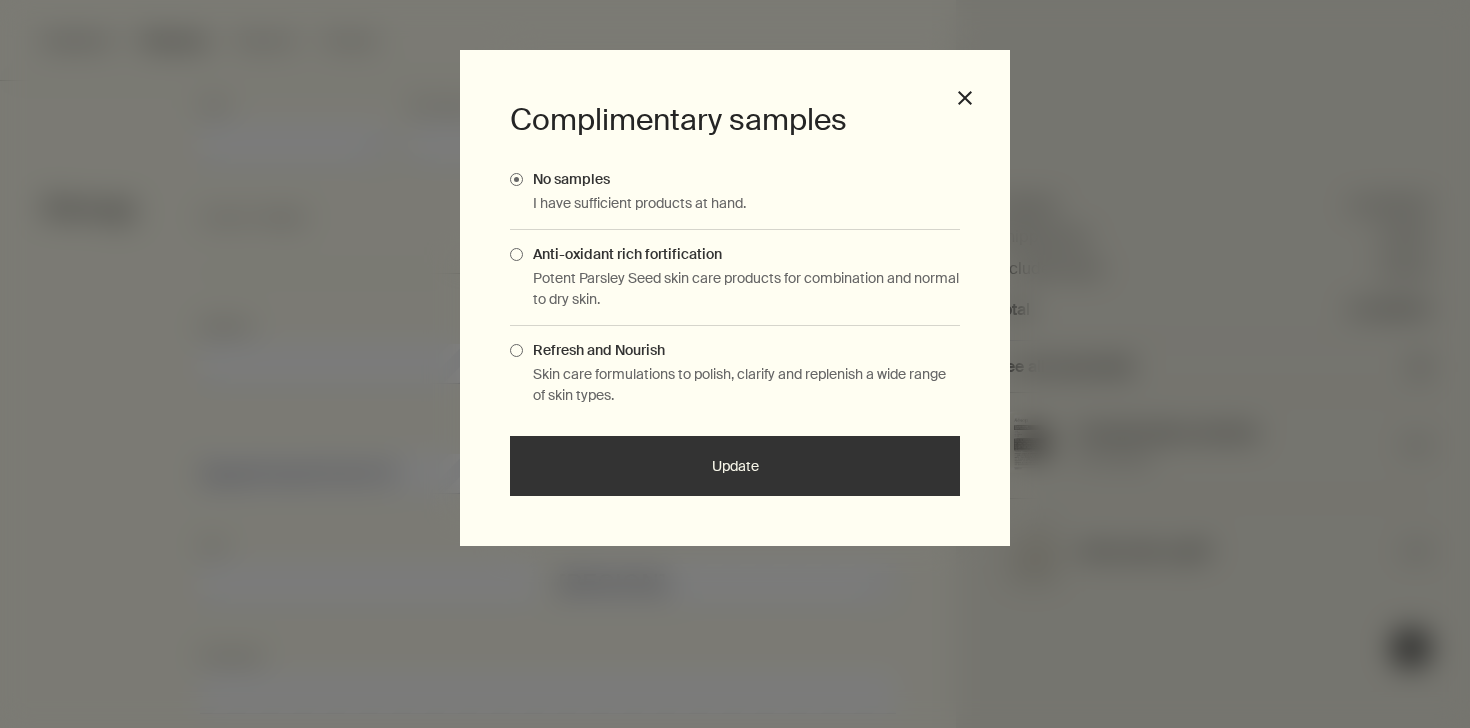 click at bounding box center (516, 350) 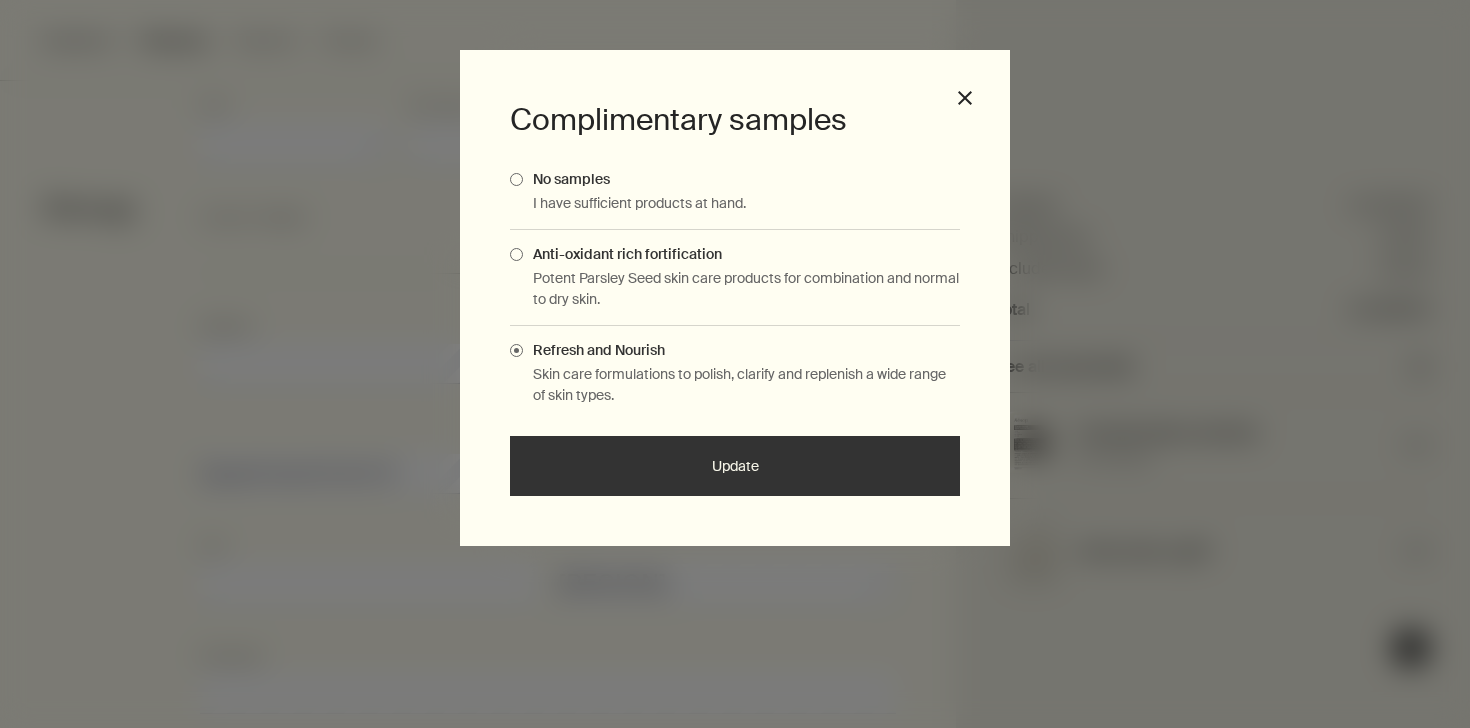 click on "Update" at bounding box center (735, 466) 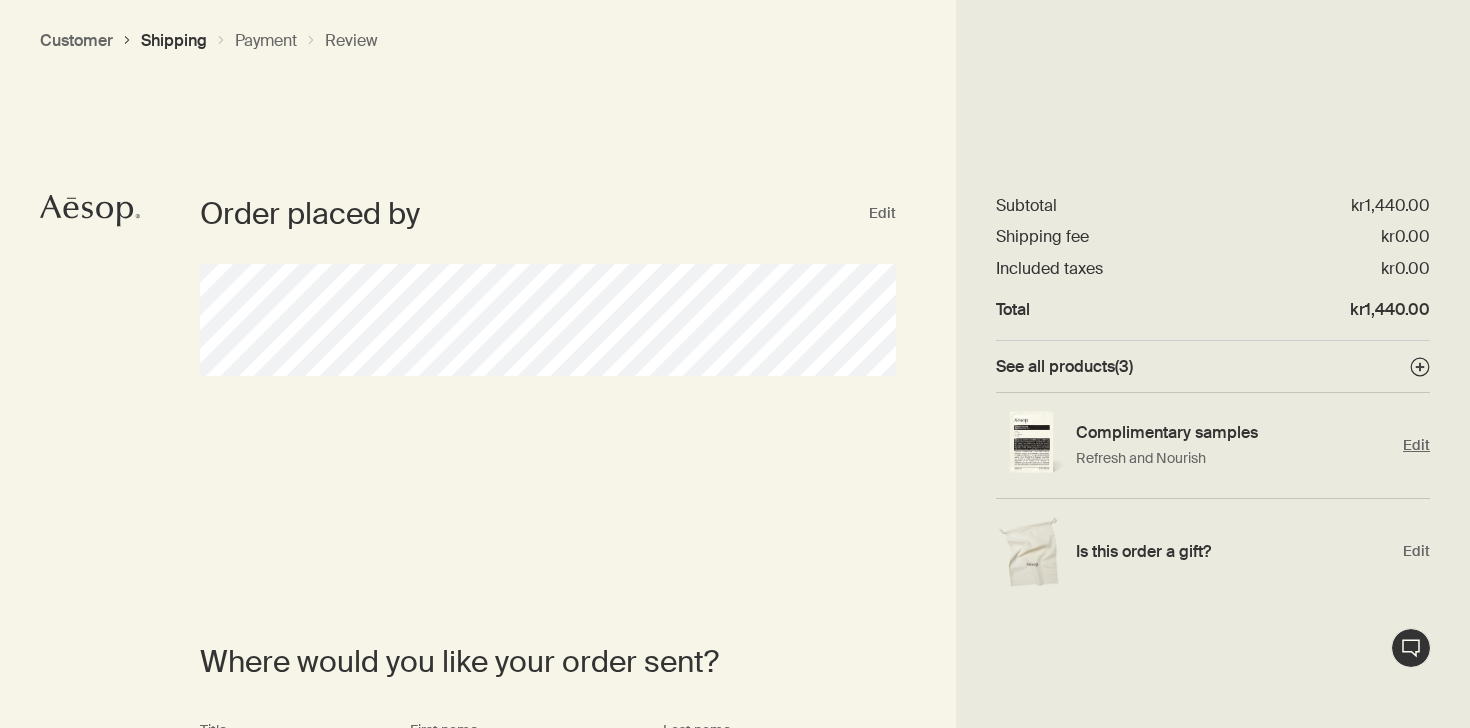 scroll, scrollTop: 0, scrollLeft: 0, axis: both 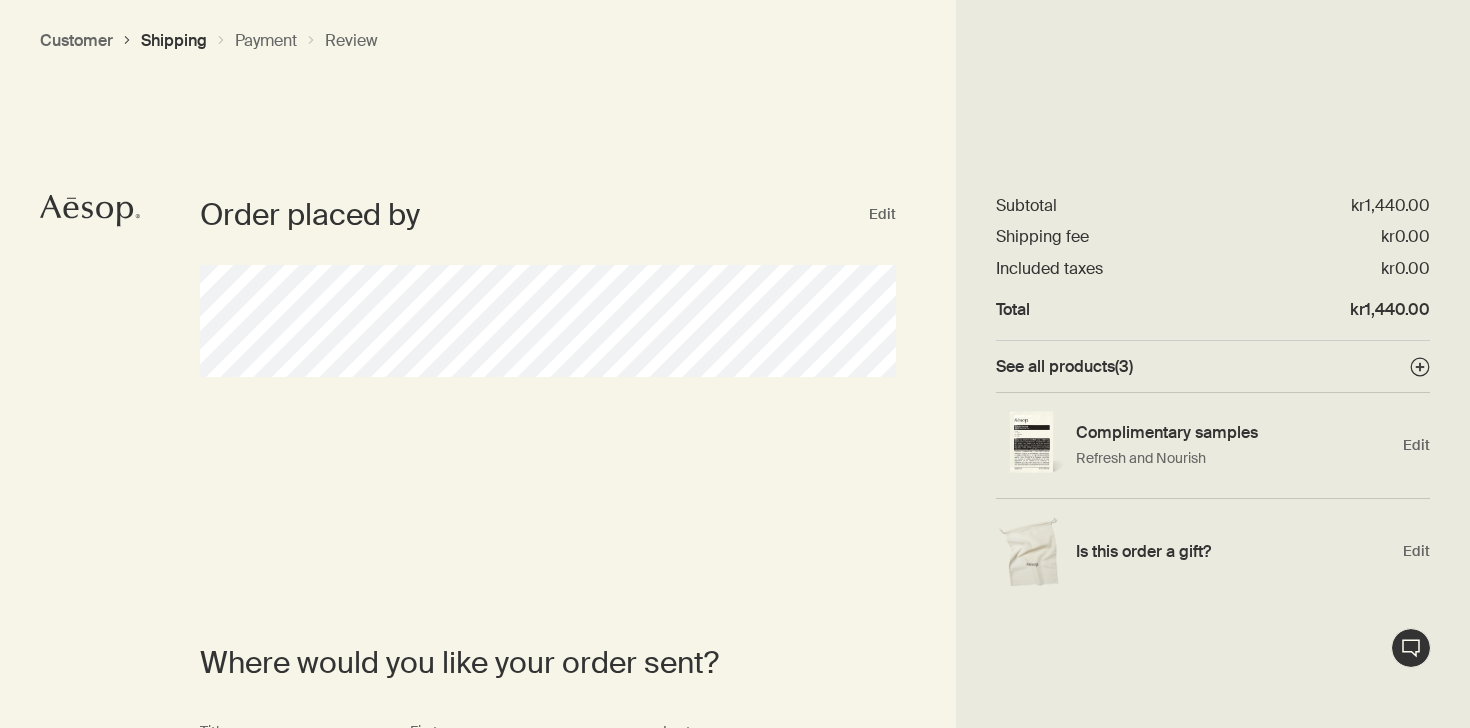 click on "See all products  ( 3 )" at bounding box center (1064, 366) 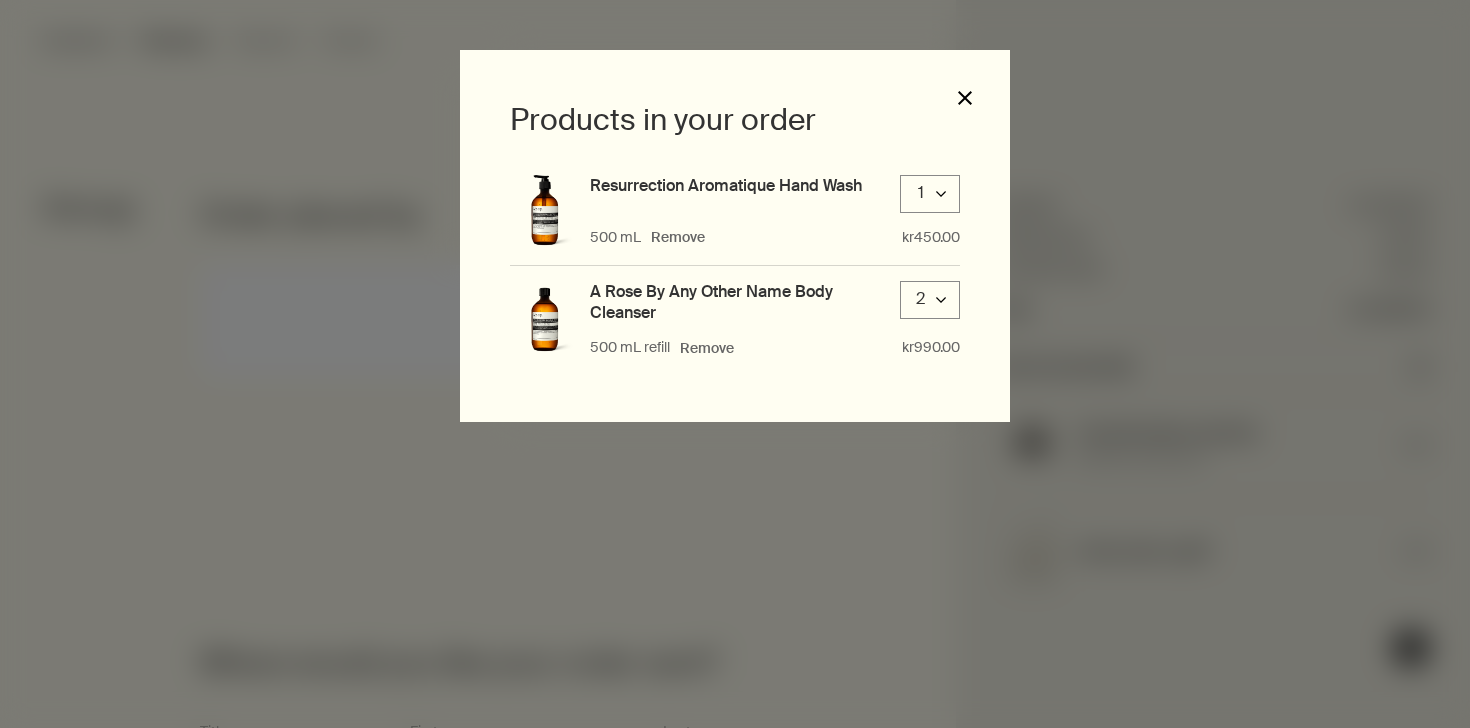 click on "close" at bounding box center [965, 98] 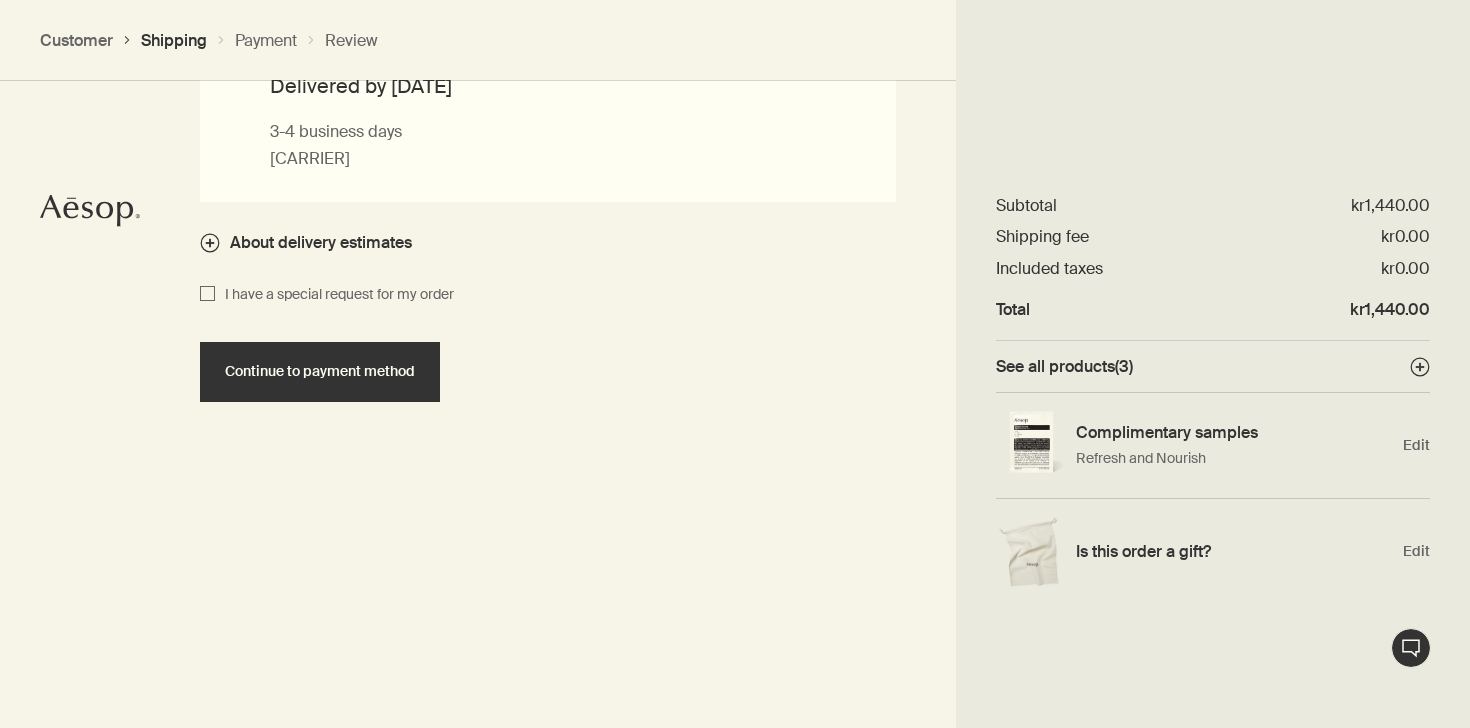 scroll, scrollTop: 1616, scrollLeft: 0, axis: vertical 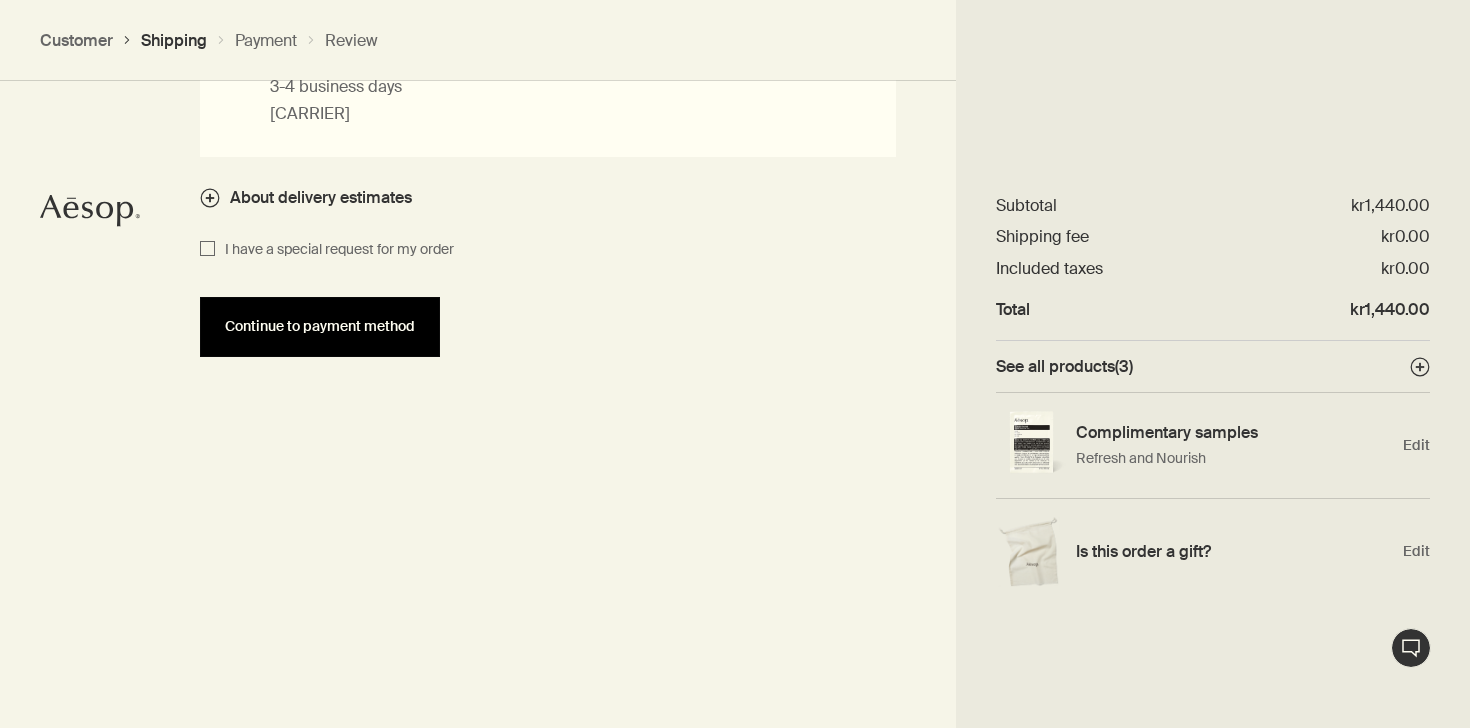 click on "Continue to payment method" at bounding box center (320, 327) 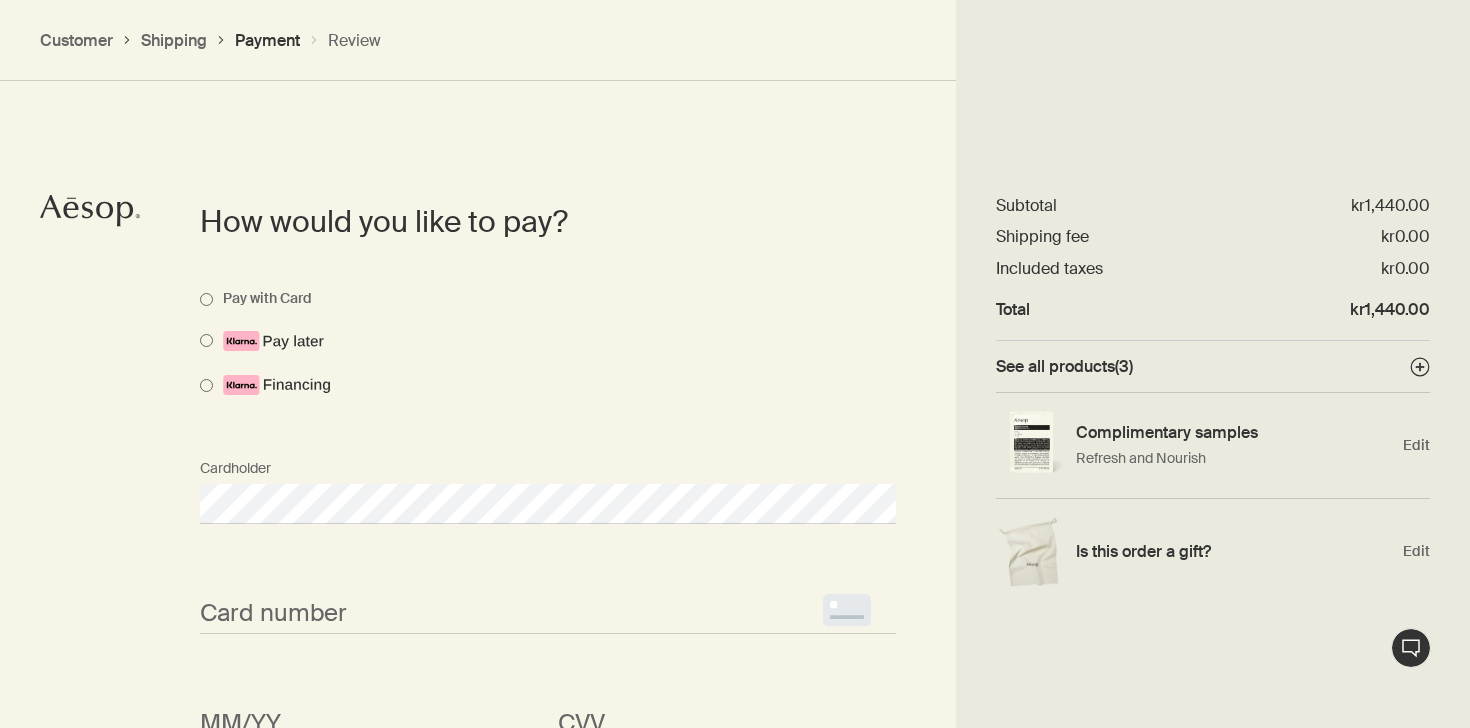 scroll, scrollTop: 1001, scrollLeft: 0, axis: vertical 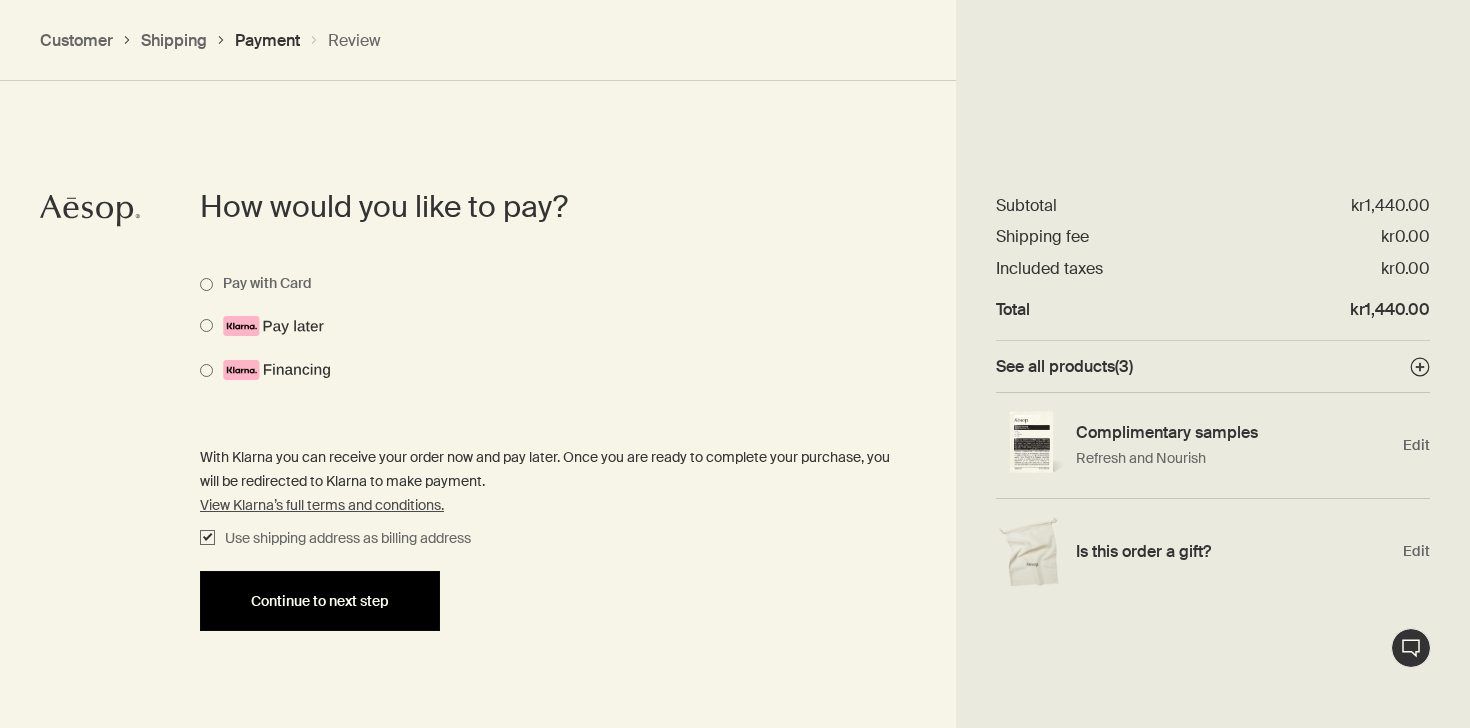 click on "Continue to next step" at bounding box center (320, 601) 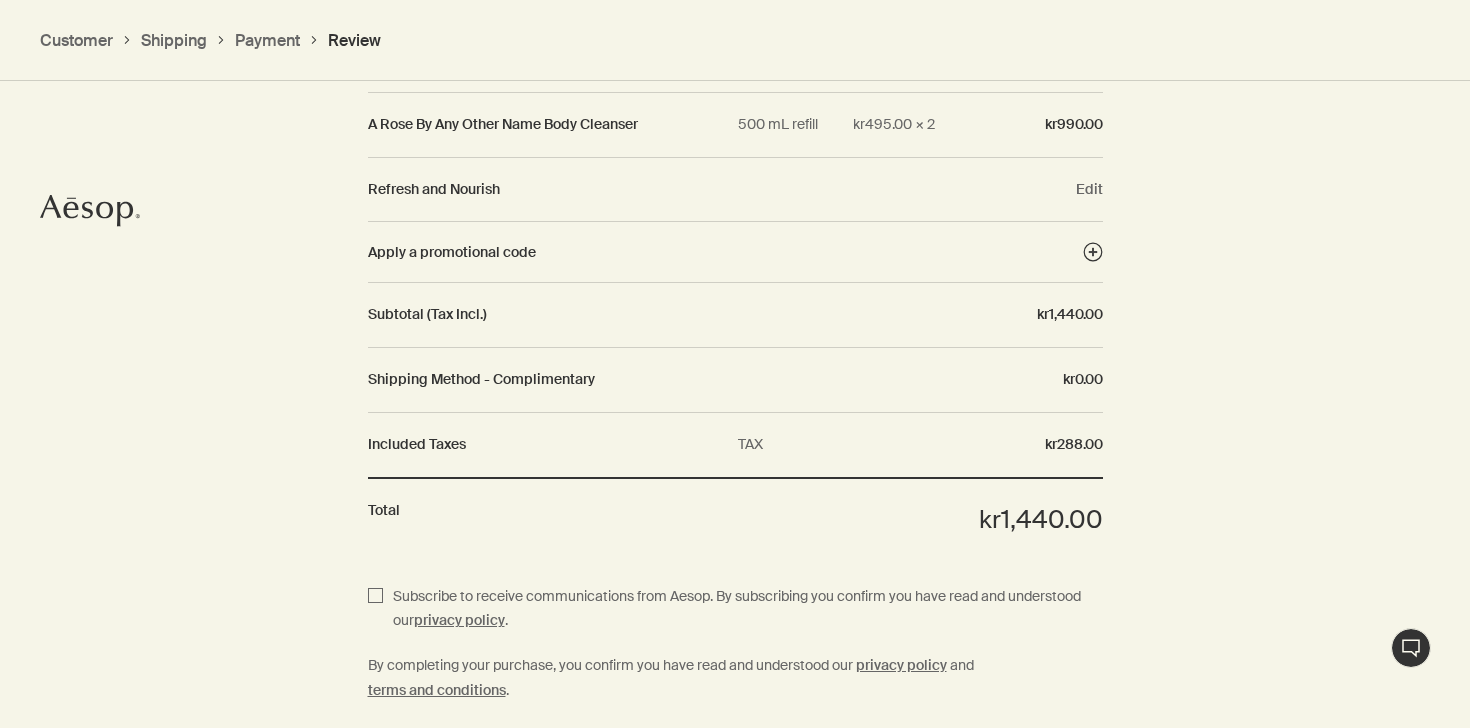 scroll, scrollTop: 2015, scrollLeft: 0, axis: vertical 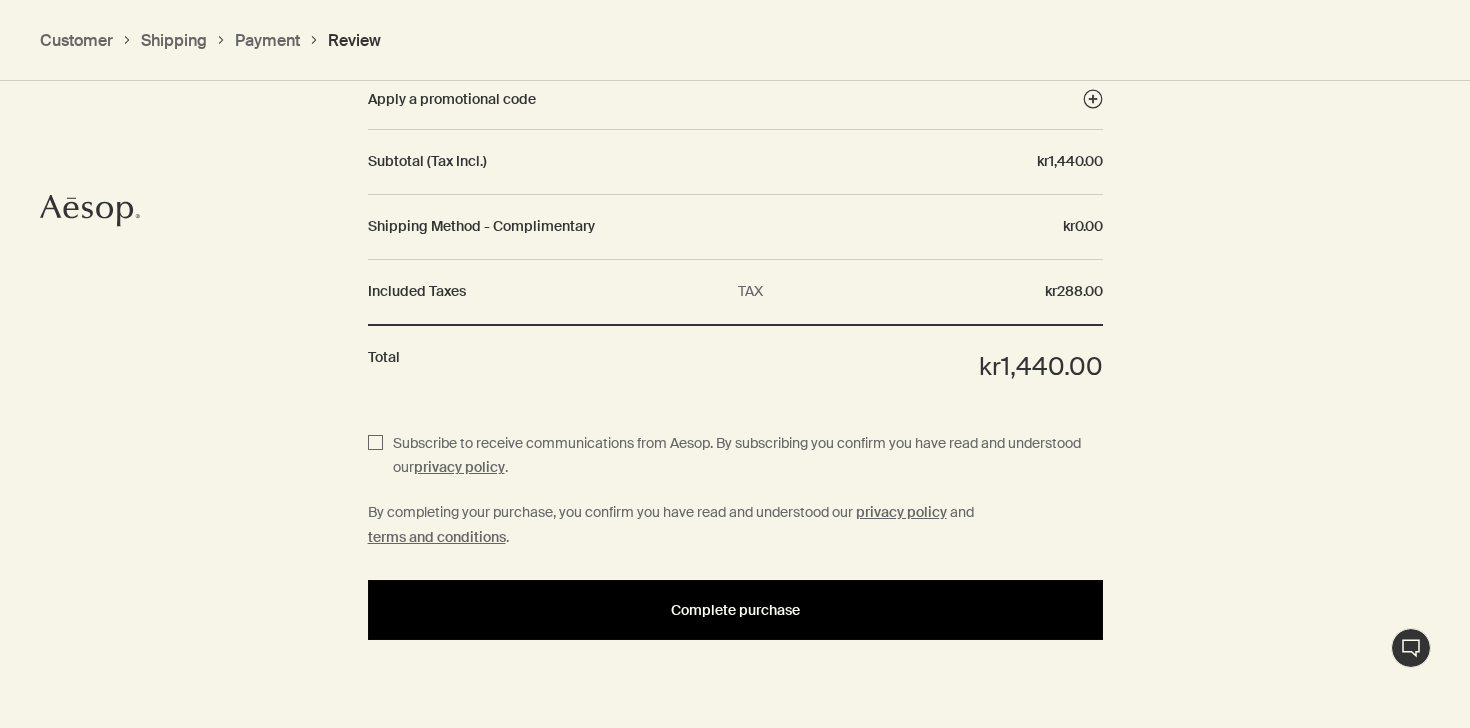 click on "Complete purchase" at bounding box center [735, 610] 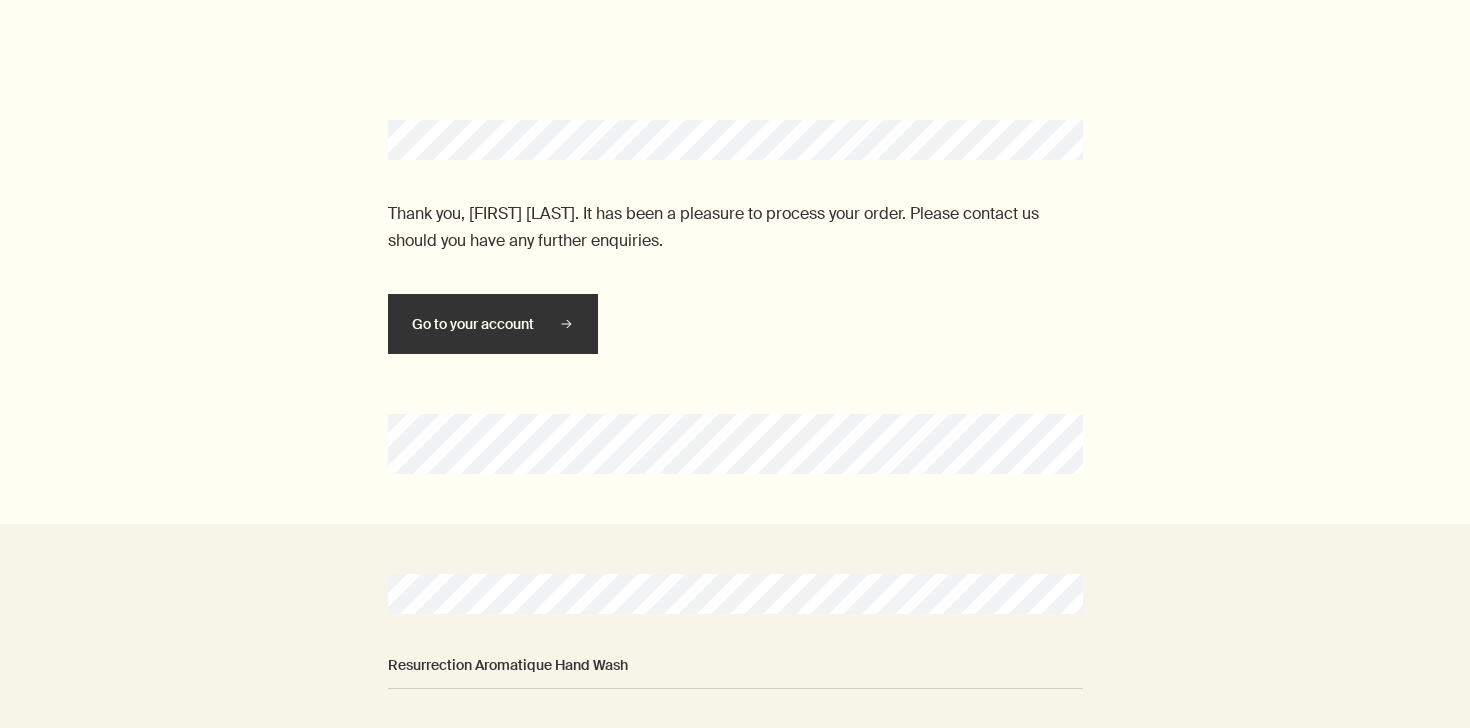 scroll, scrollTop: 0, scrollLeft: 0, axis: both 